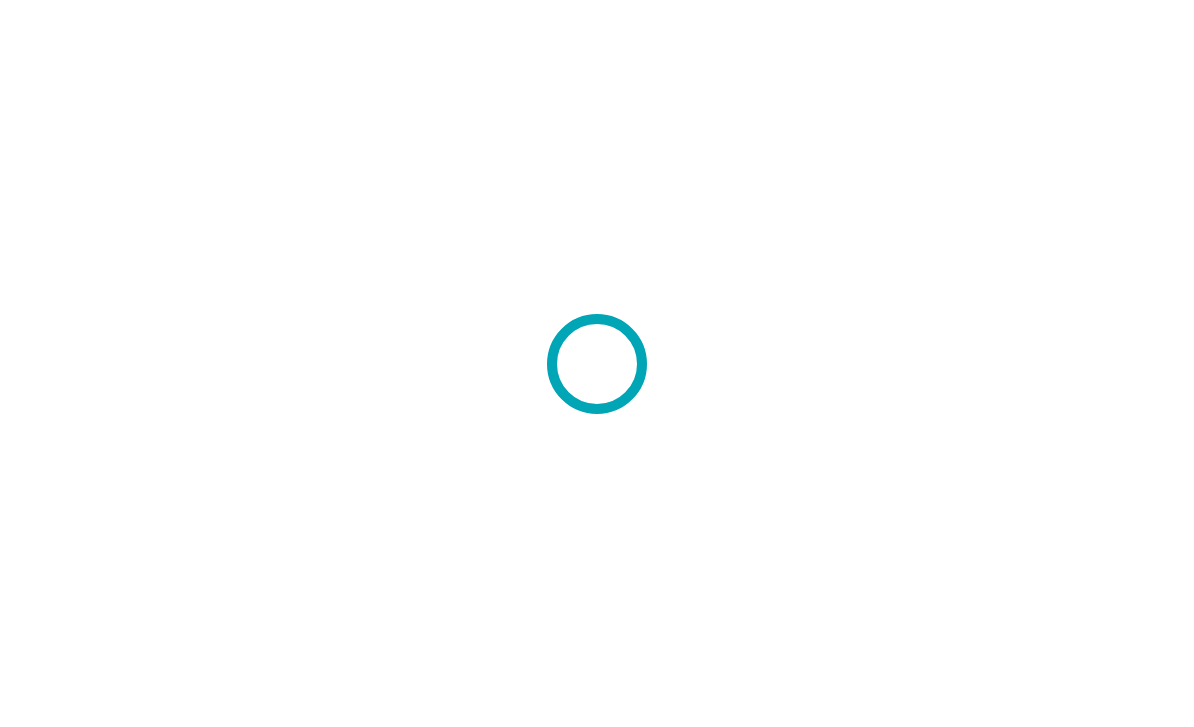 scroll, scrollTop: 0, scrollLeft: 0, axis: both 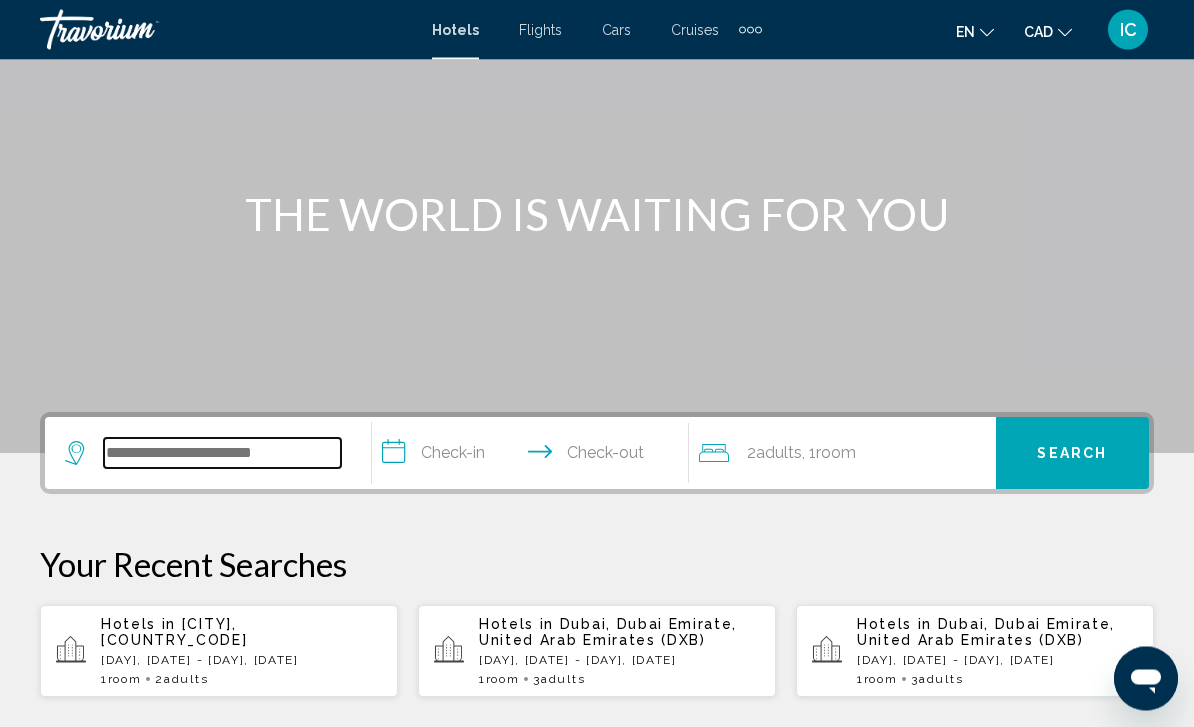 click at bounding box center [222, 454] 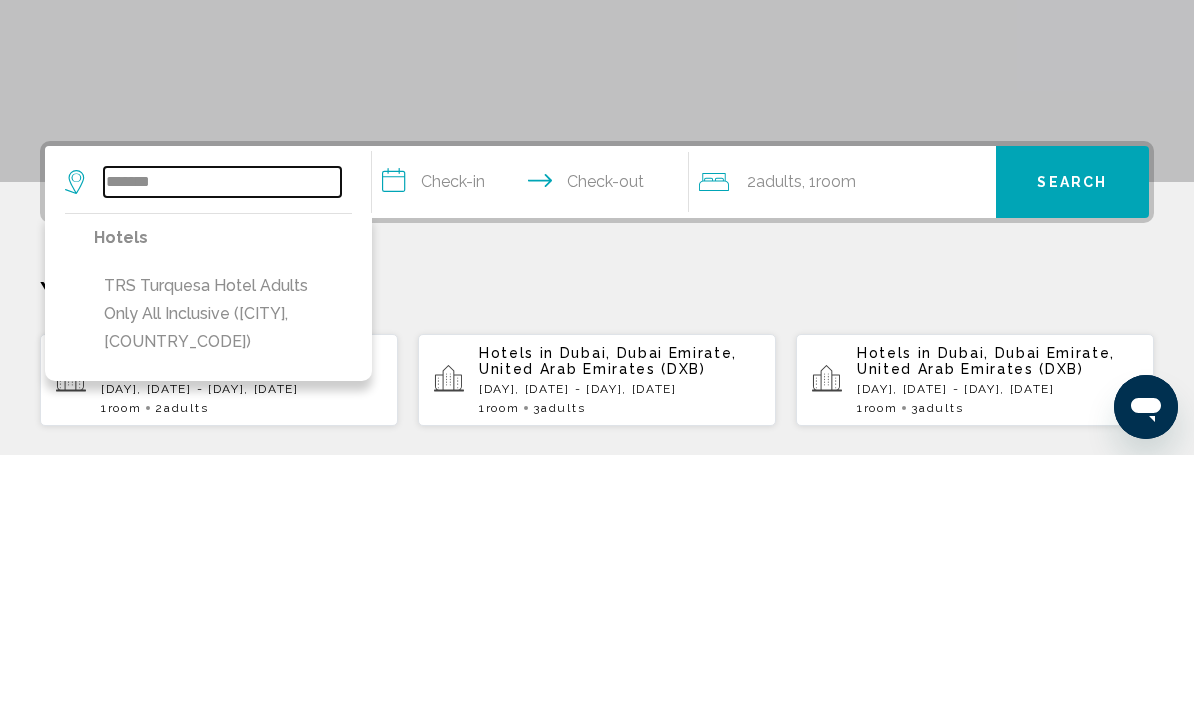 type on "*******" 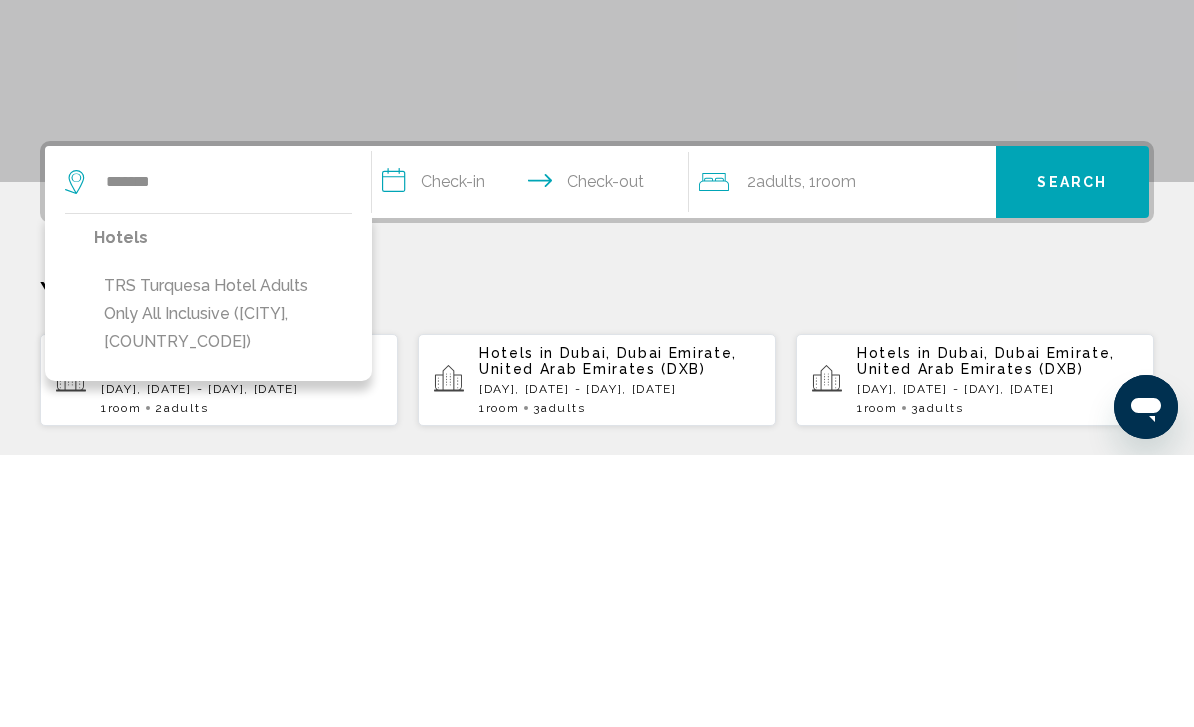 click on "TRS Turquesa Hotel Adults Only All Inclusive ([CITY], [COUNTRY_CODE])" at bounding box center [223, 586] 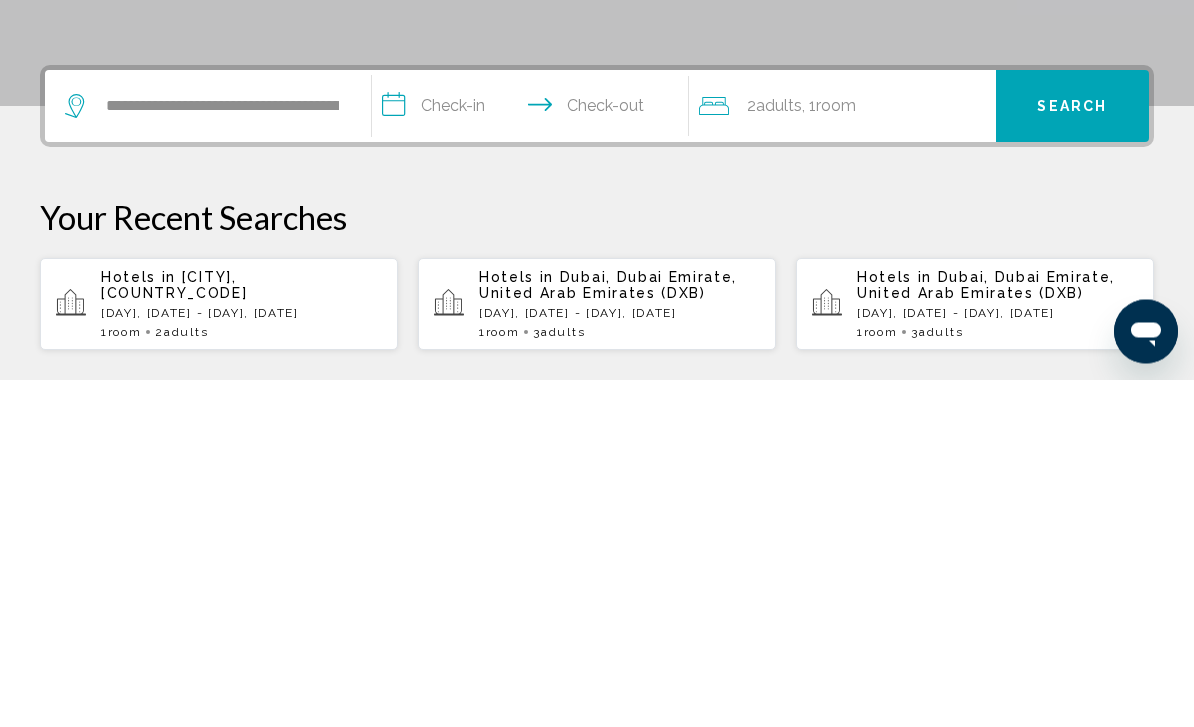click on "**********" at bounding box center [534, 457] 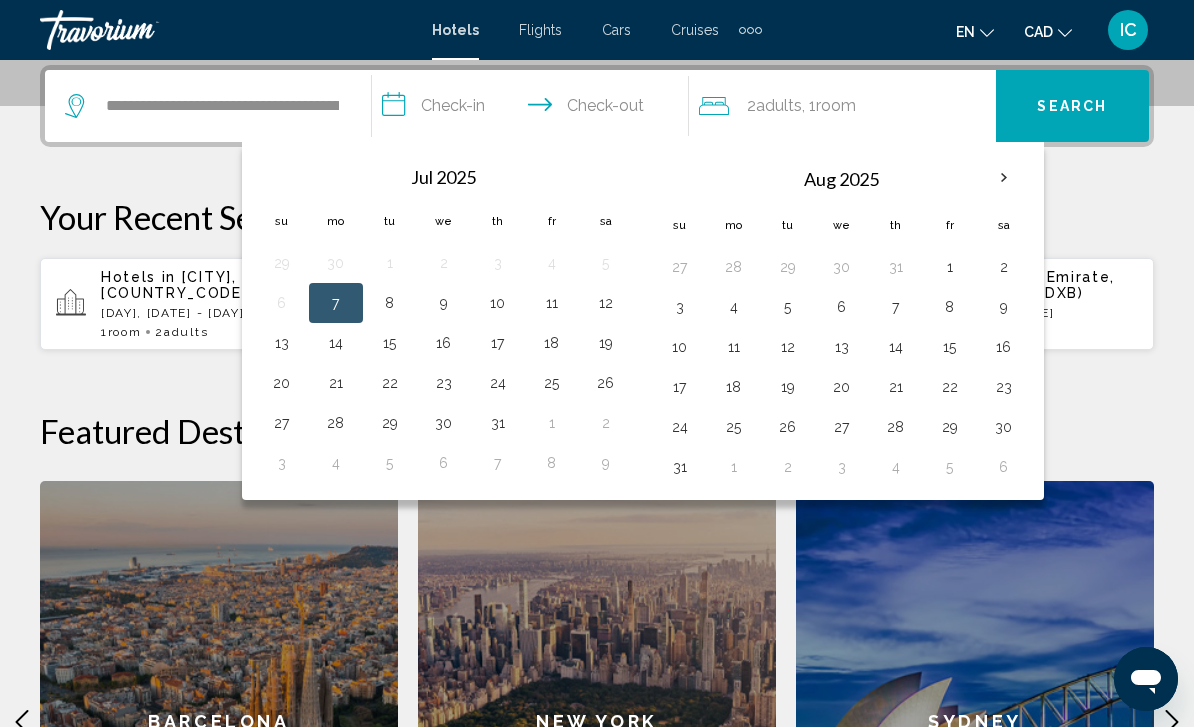 click at bounding box center [1004, 178] 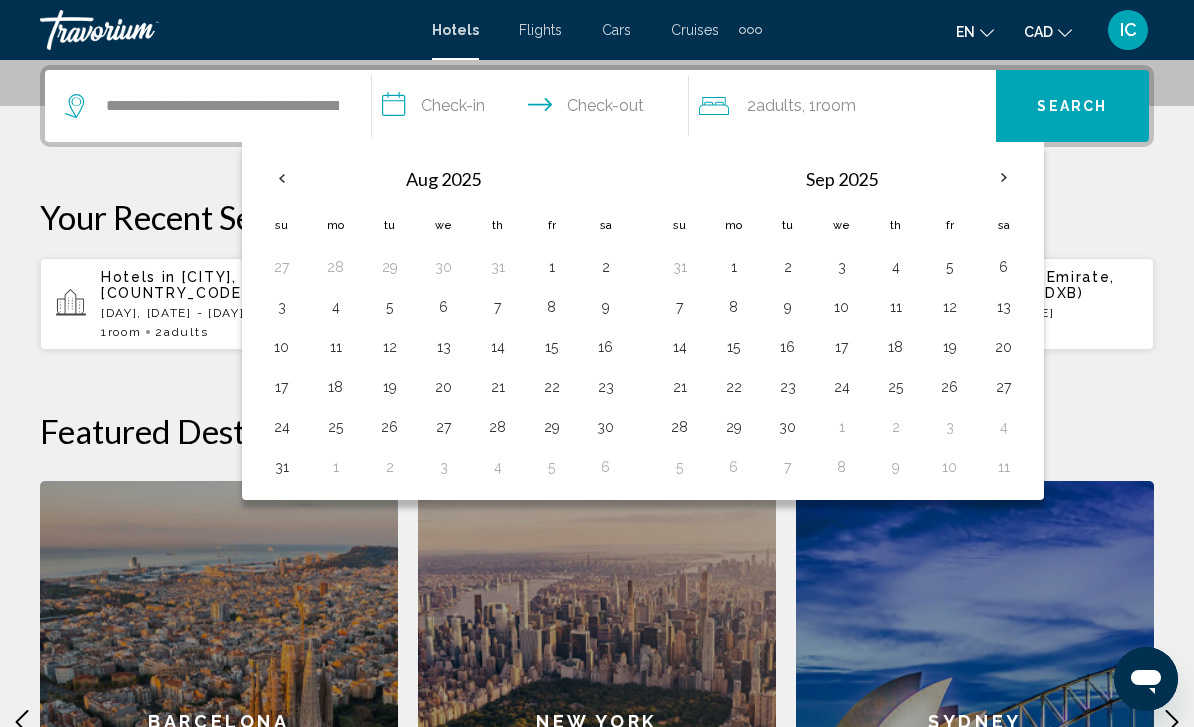 click on "14" at bounding box center [680, 347] 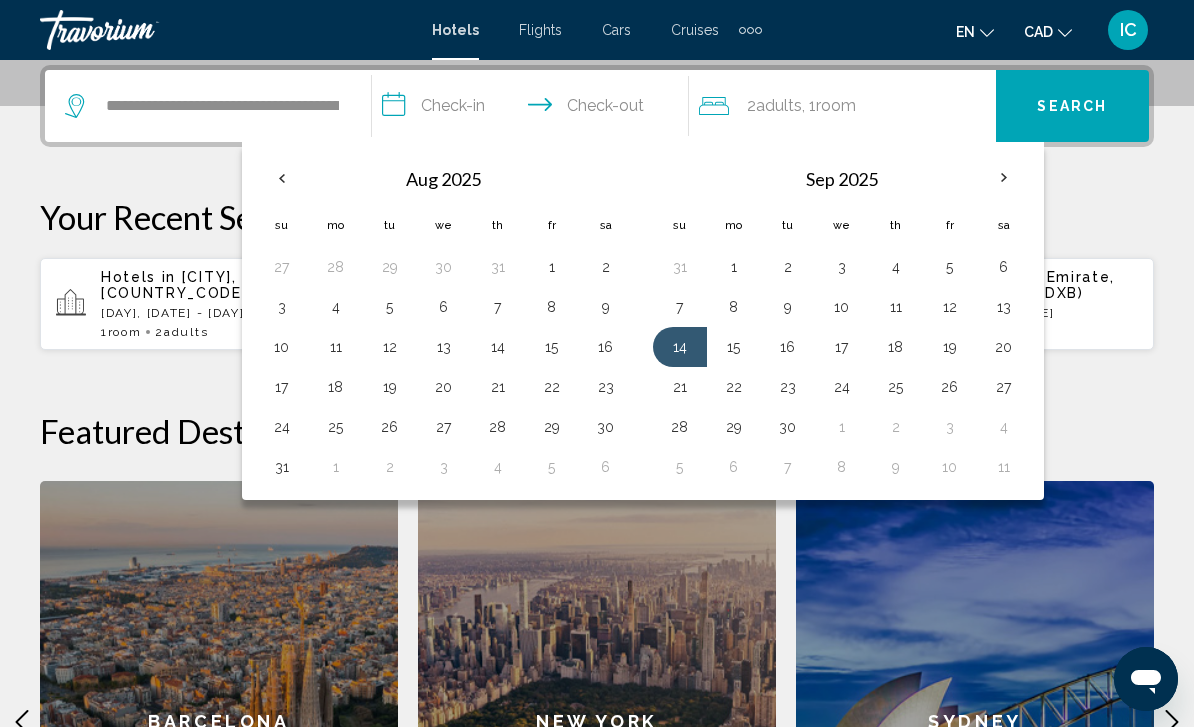click on "17" at bounding box center [842, 347] 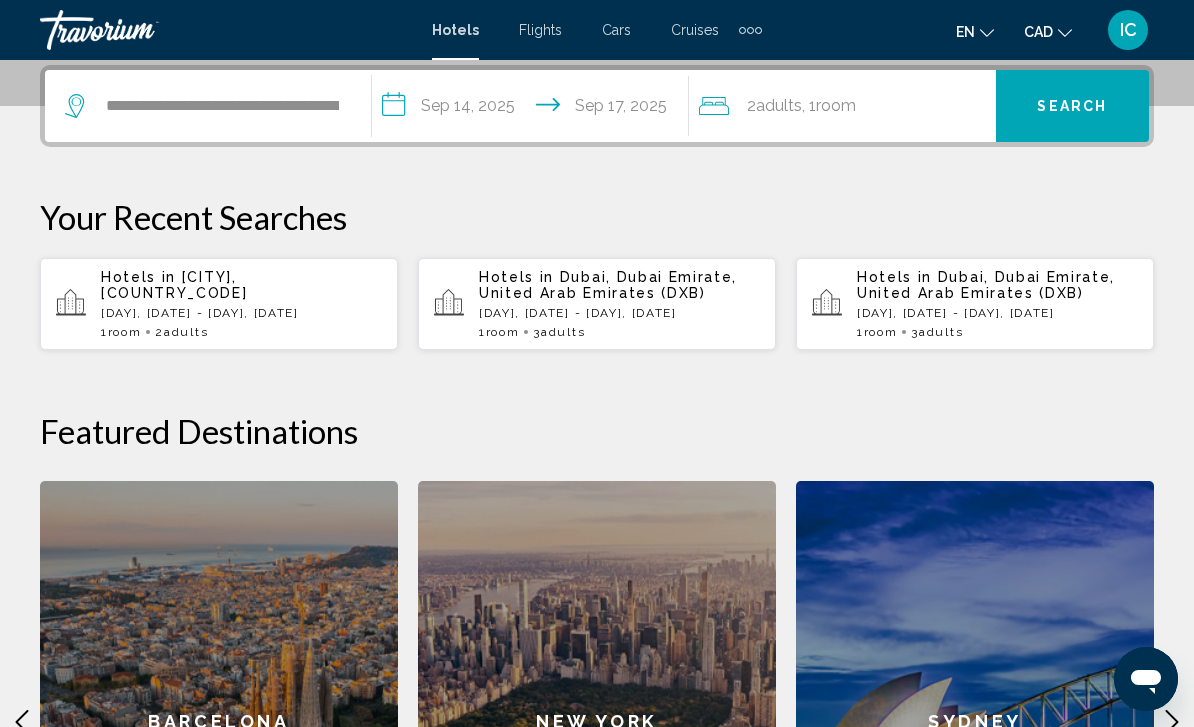 click on "Search" at bounding box center (1072, 107) 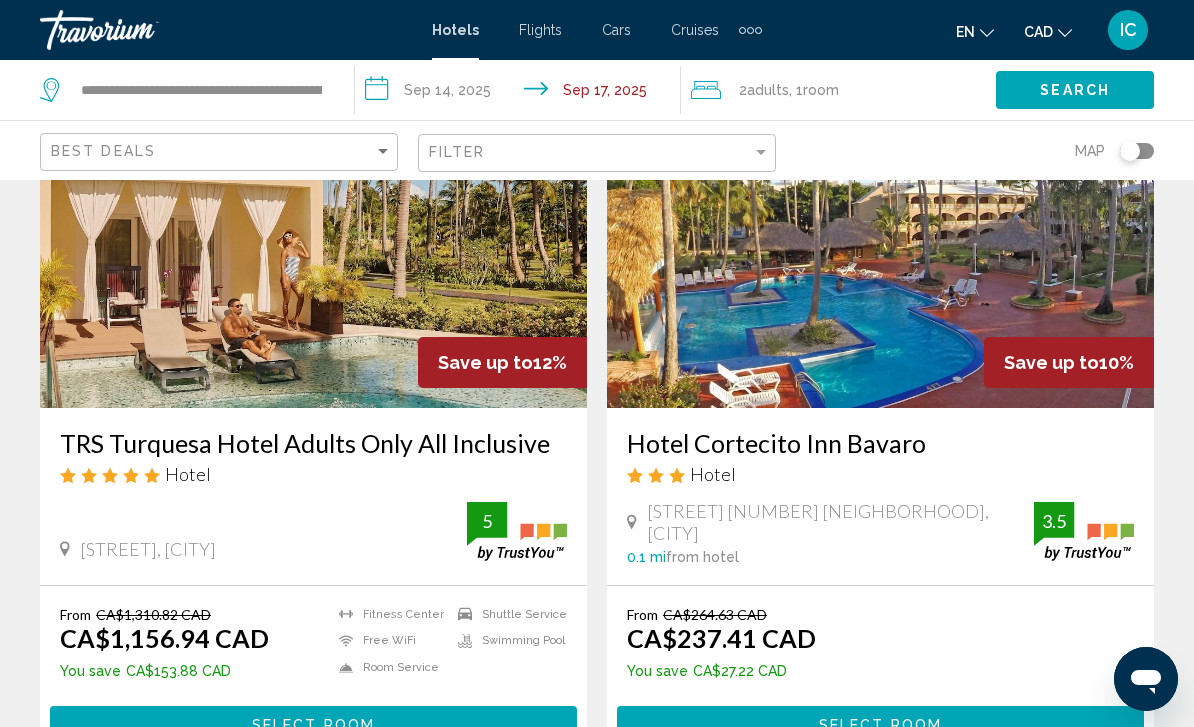 scroll, scrollTop: 0, scrollLeft: 0, axis: both 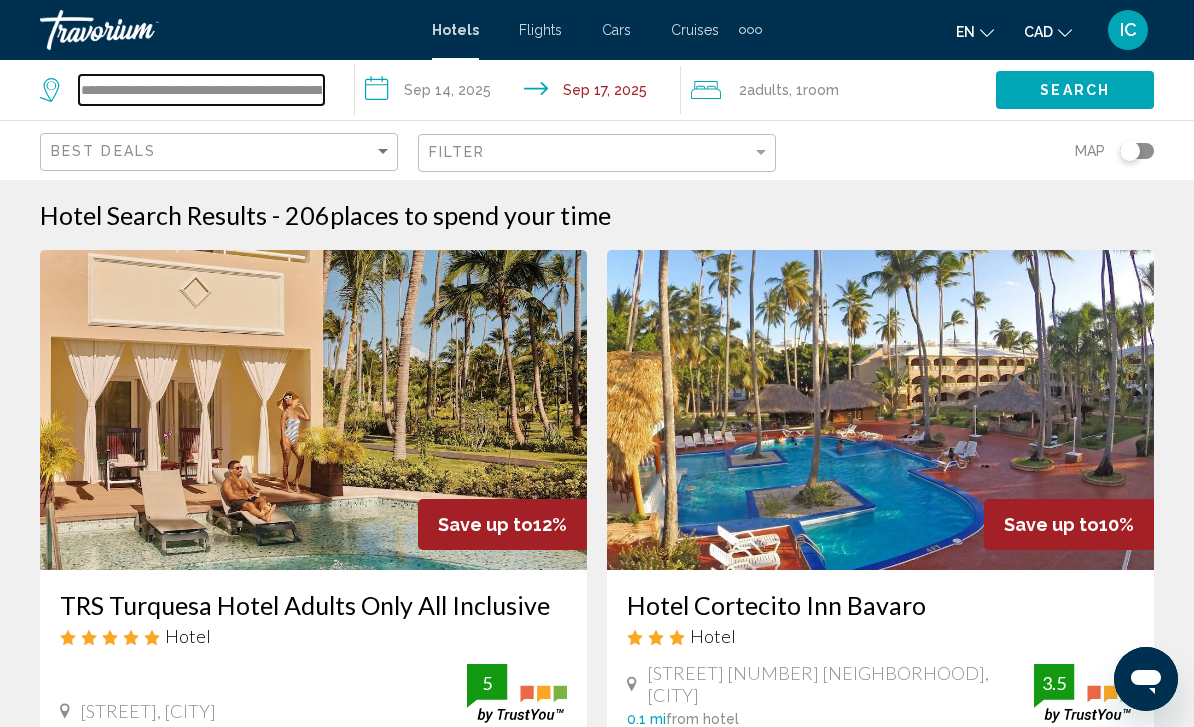 click on "**********" at bounding box center [201, 90] 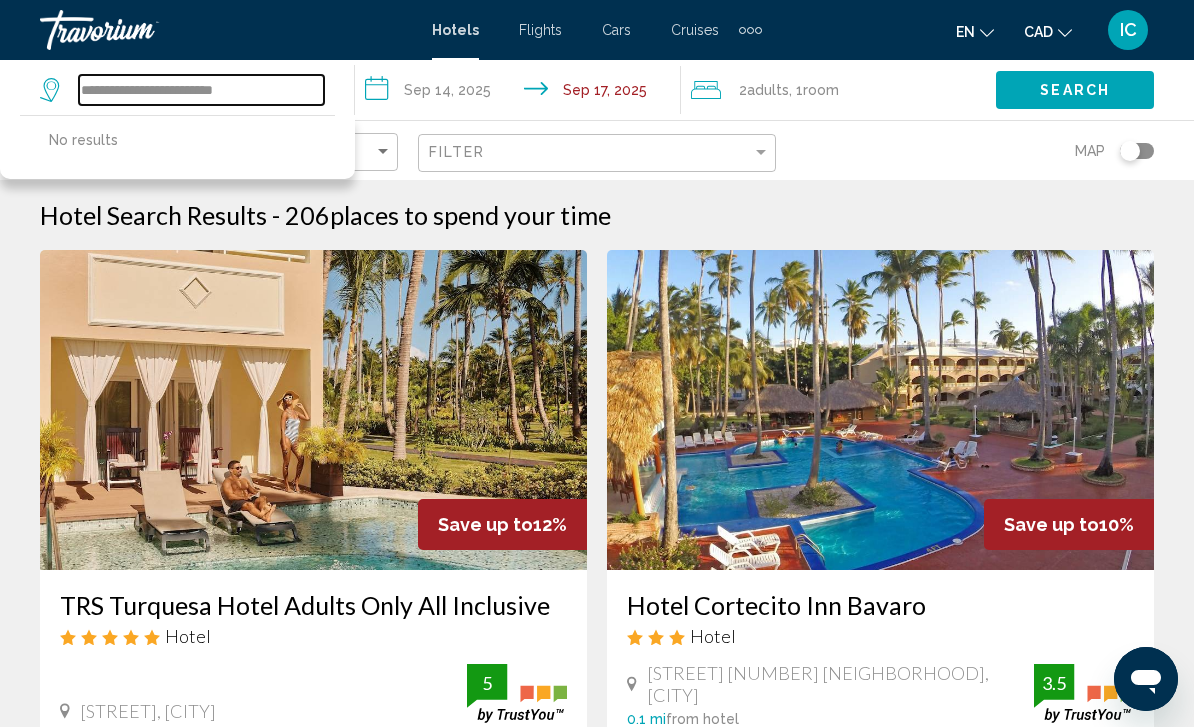 click on "**********" at bounding box center (201, 90) 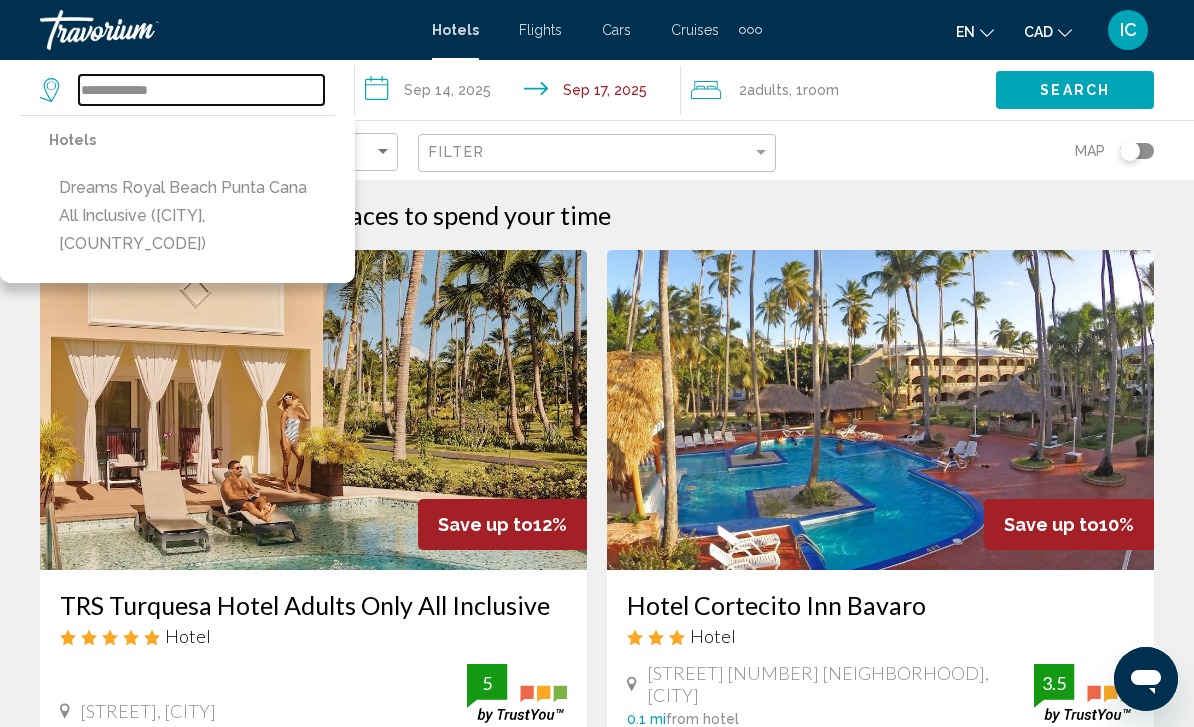 type on "**********" 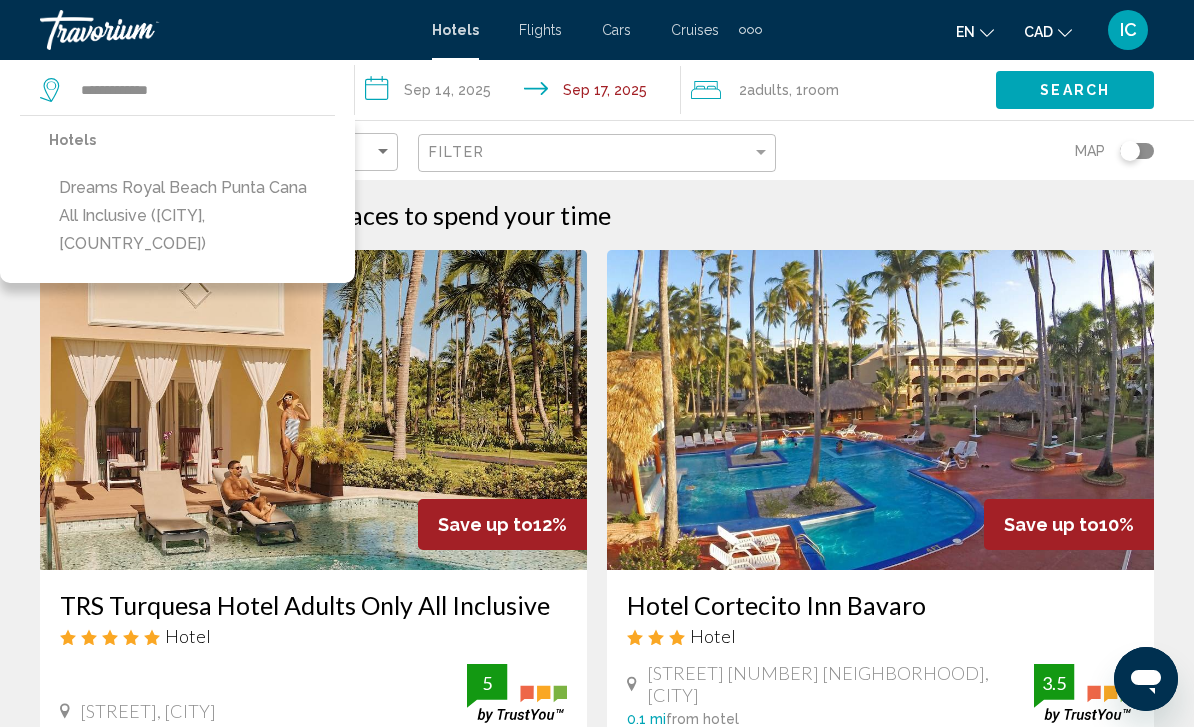click on "[HOTEL_NAME] All Inclusive ([CITY], [COUNTRY_CODE])" at bounding box center [192, 216] 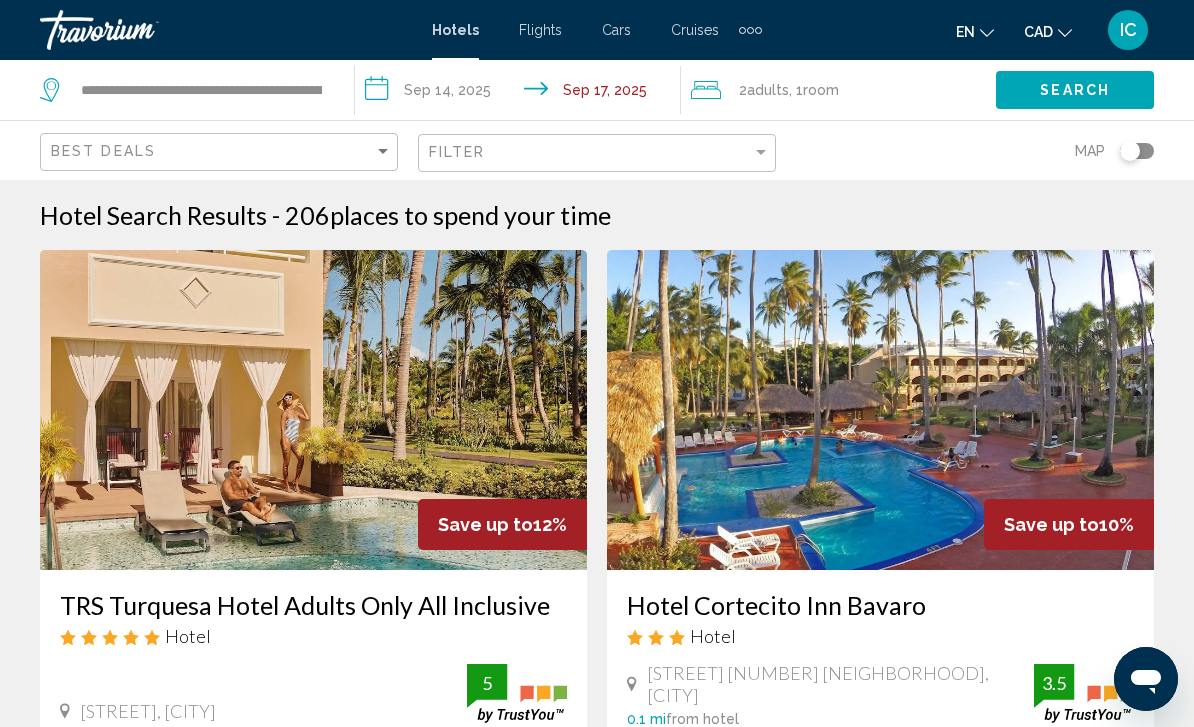 click on "Search" at bounding box center [1075, 91] 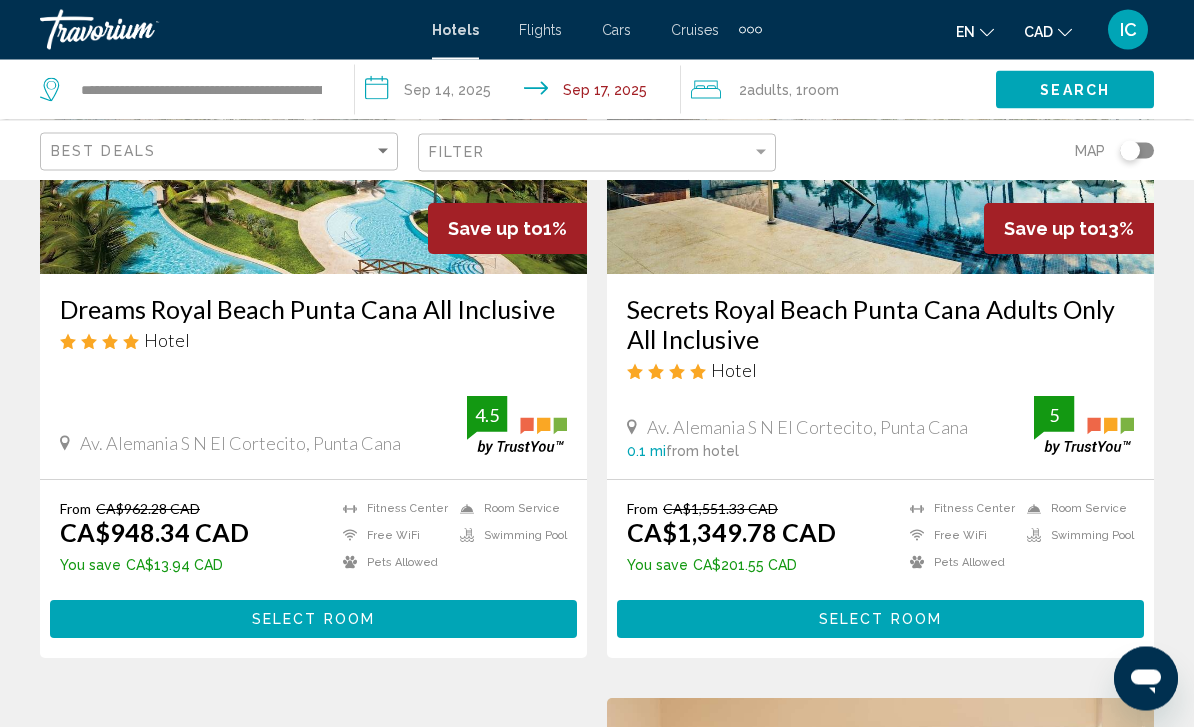 scroll, scrollTop: 0, scrollLeft: 0, axis: both 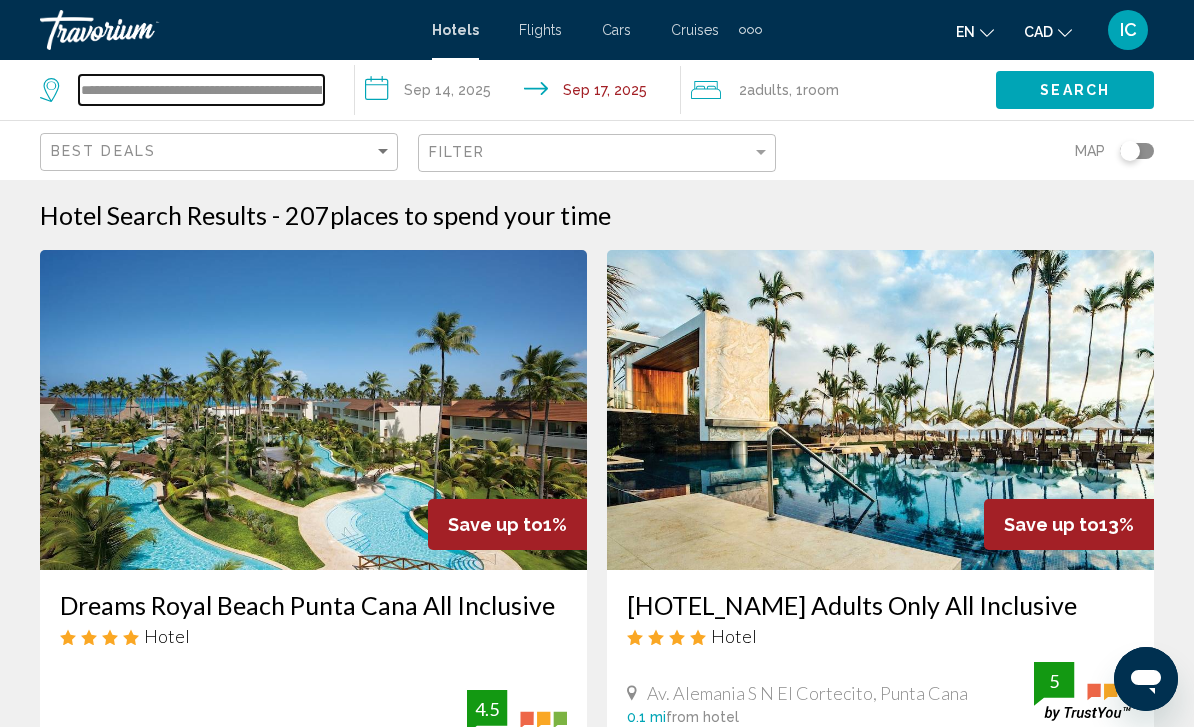 click on "**********" at bounding box center (201, 90) 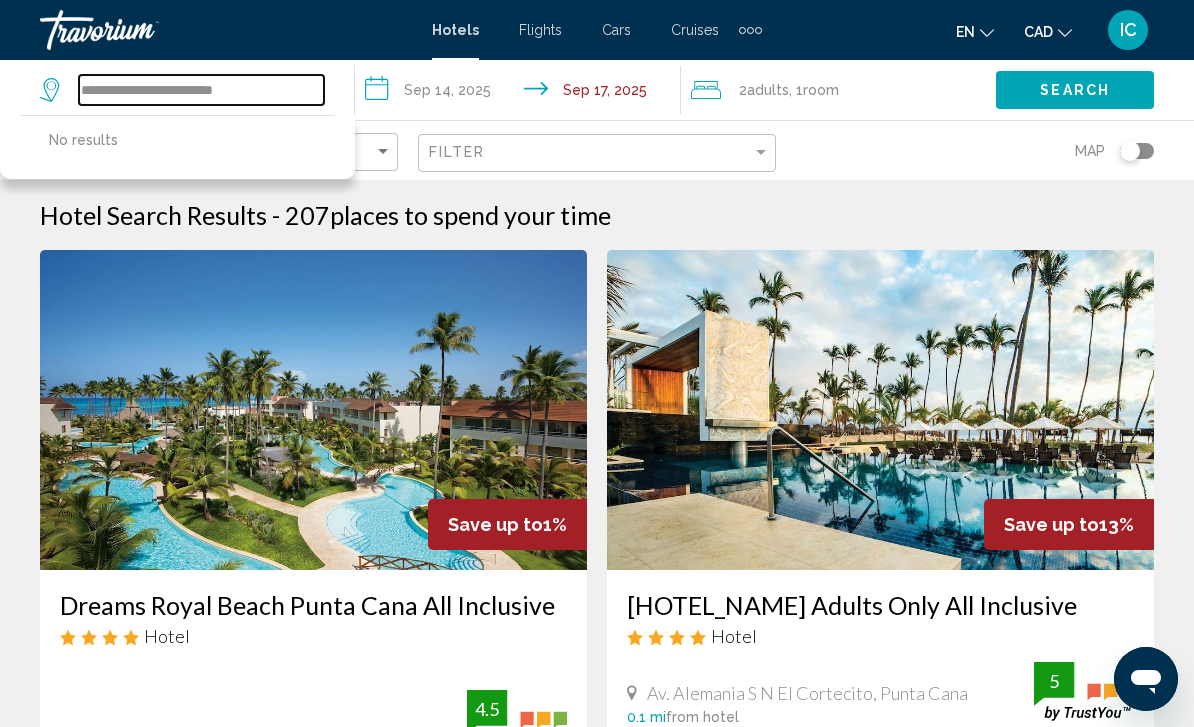 click on "**********" at bounding box center [201, 90] 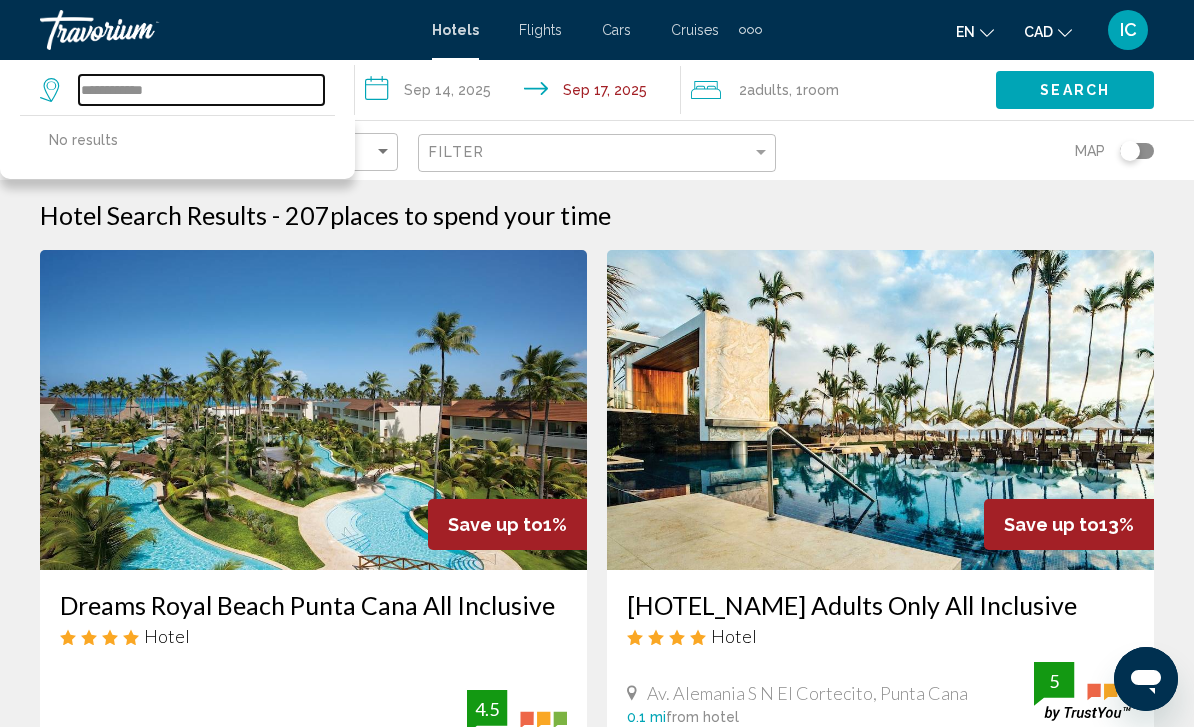 type on "**********" 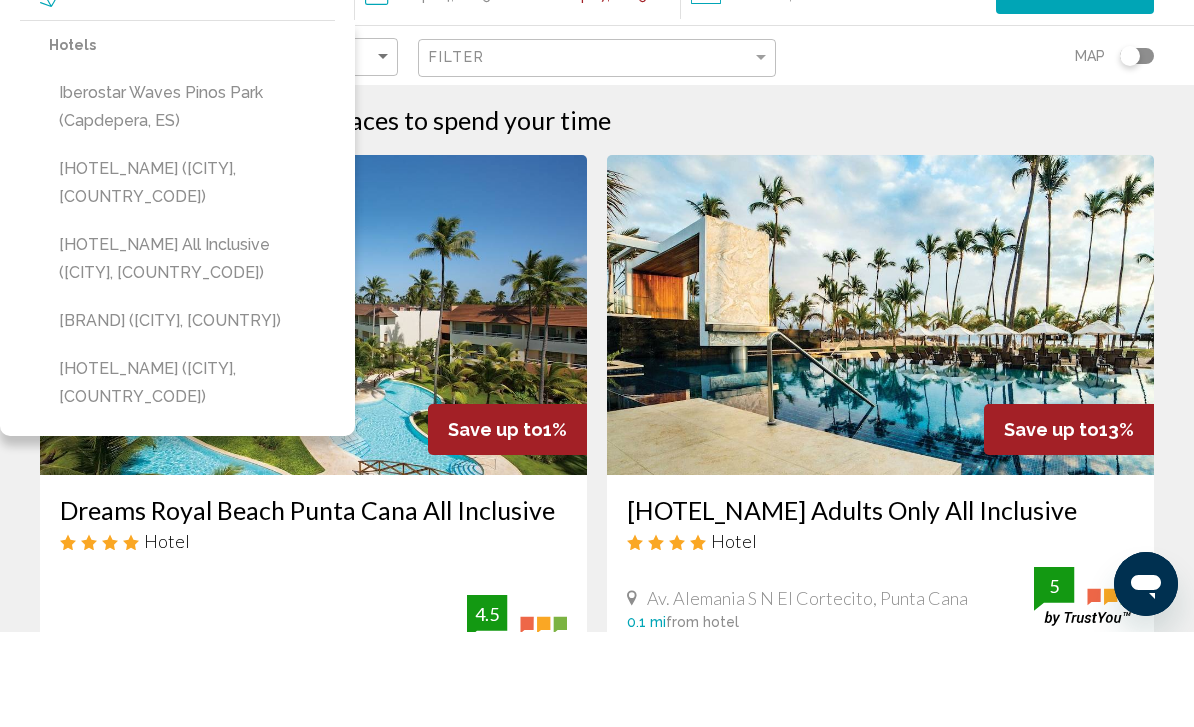 click on "[HOTEL_NAME] All Inclusive ([CITY], [COUNTRY_CODE])" at bounding box center [192, 354] 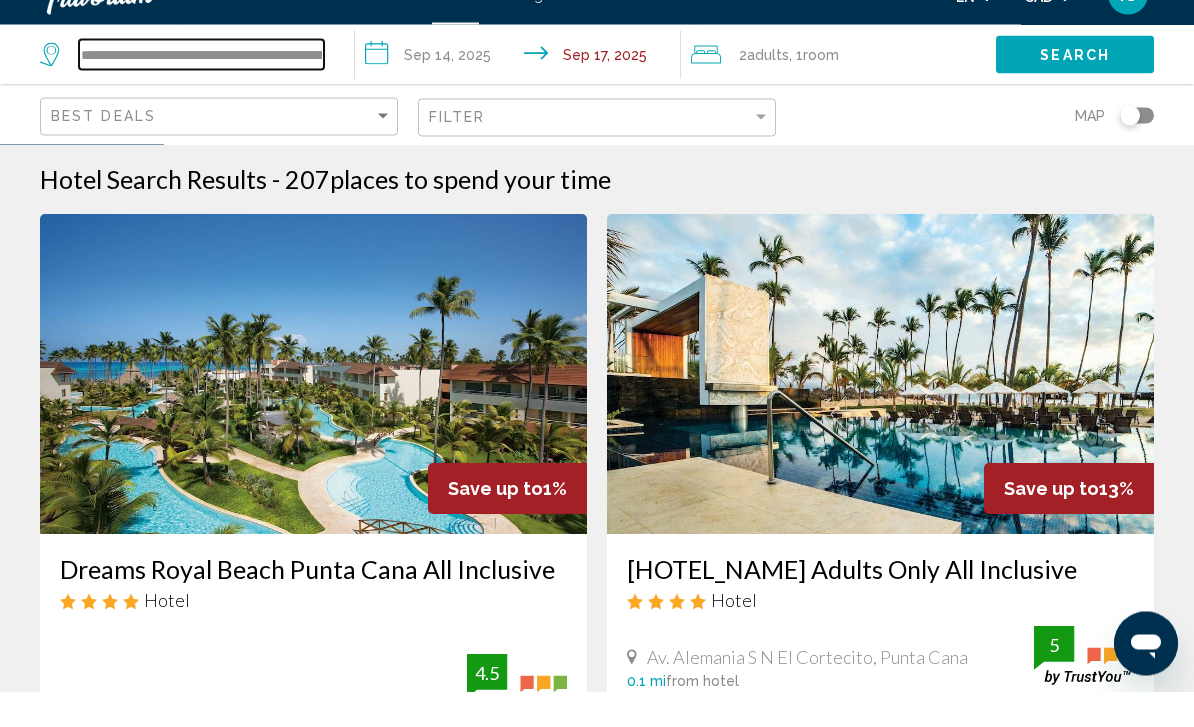 click on "**********" at bounding box center [201, 90] 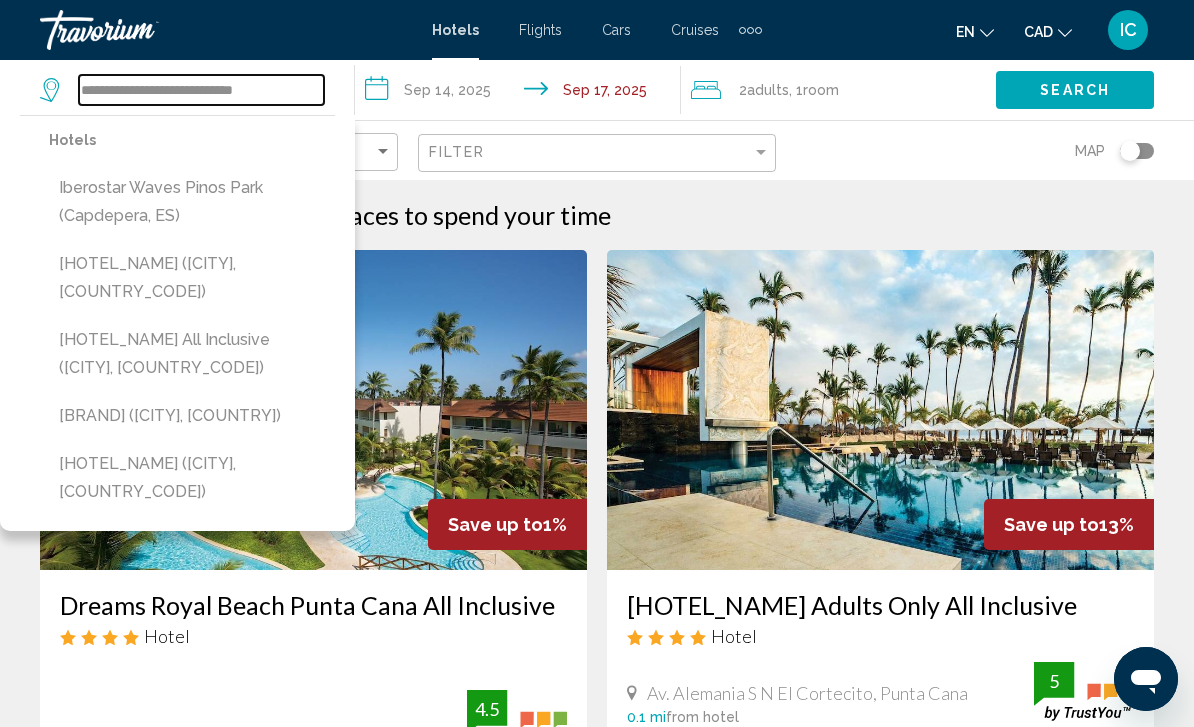 click on "**********" at bounding box center (201, 90) 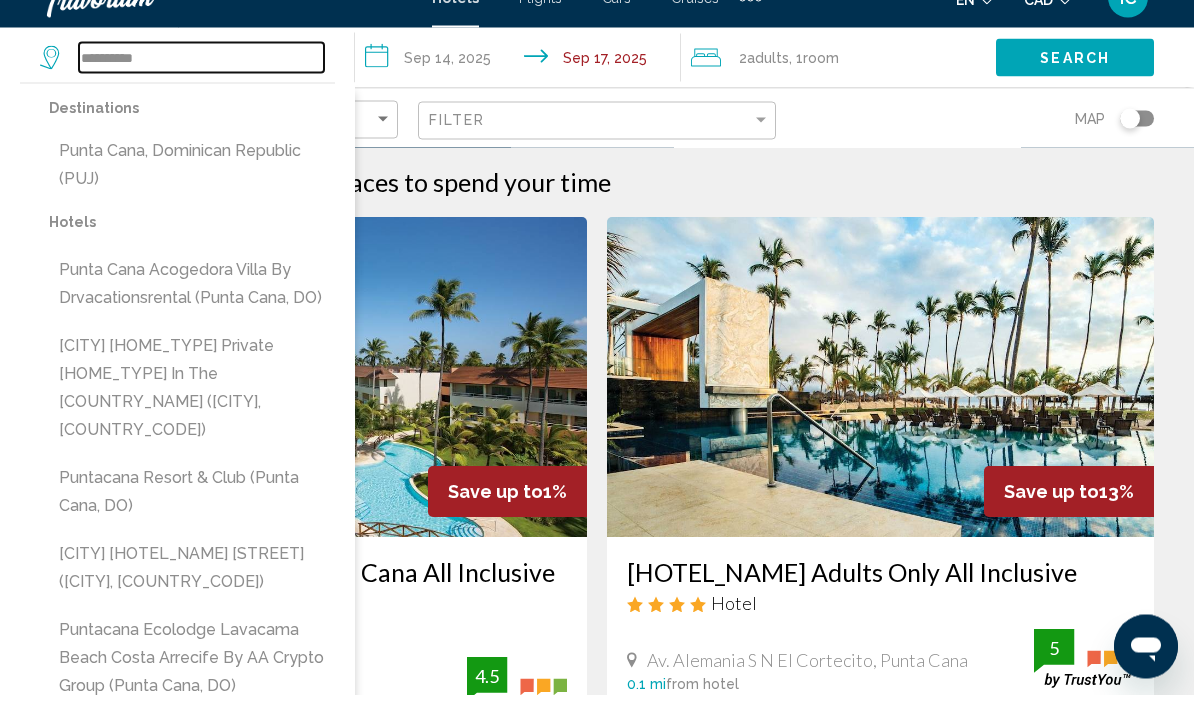 type on "**********" 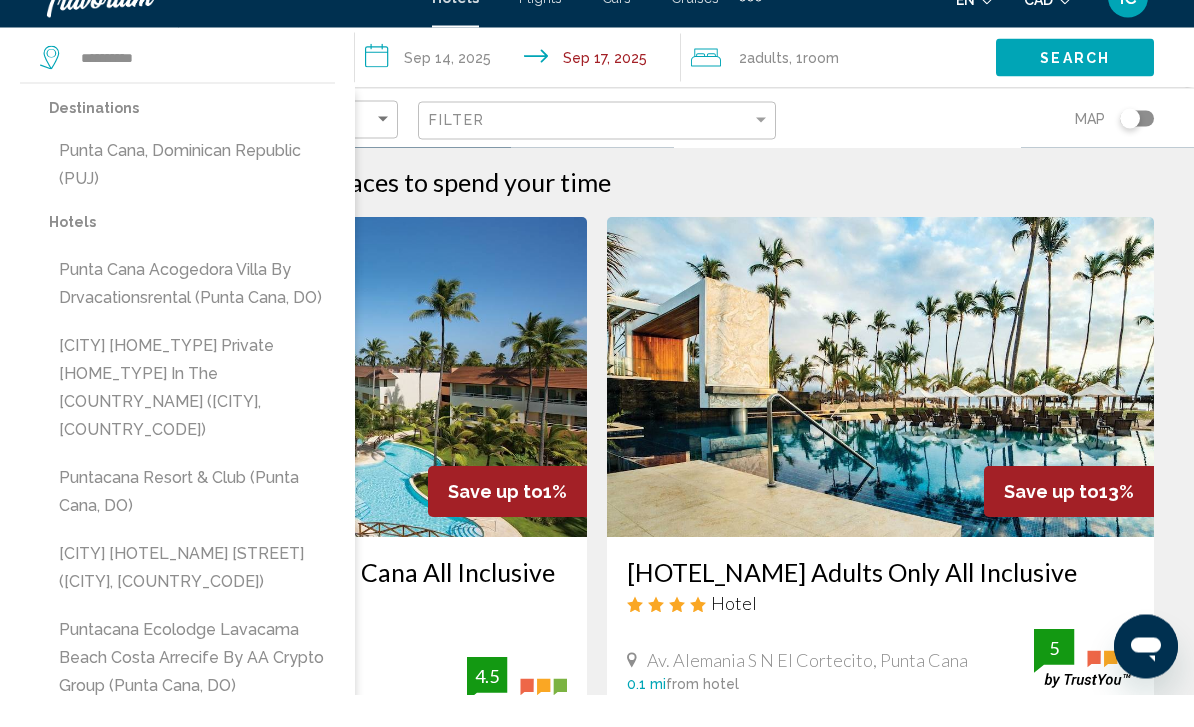 click on "Punta Cana, Dominican Republic (PUJ)" at bounding box center (192, 197) 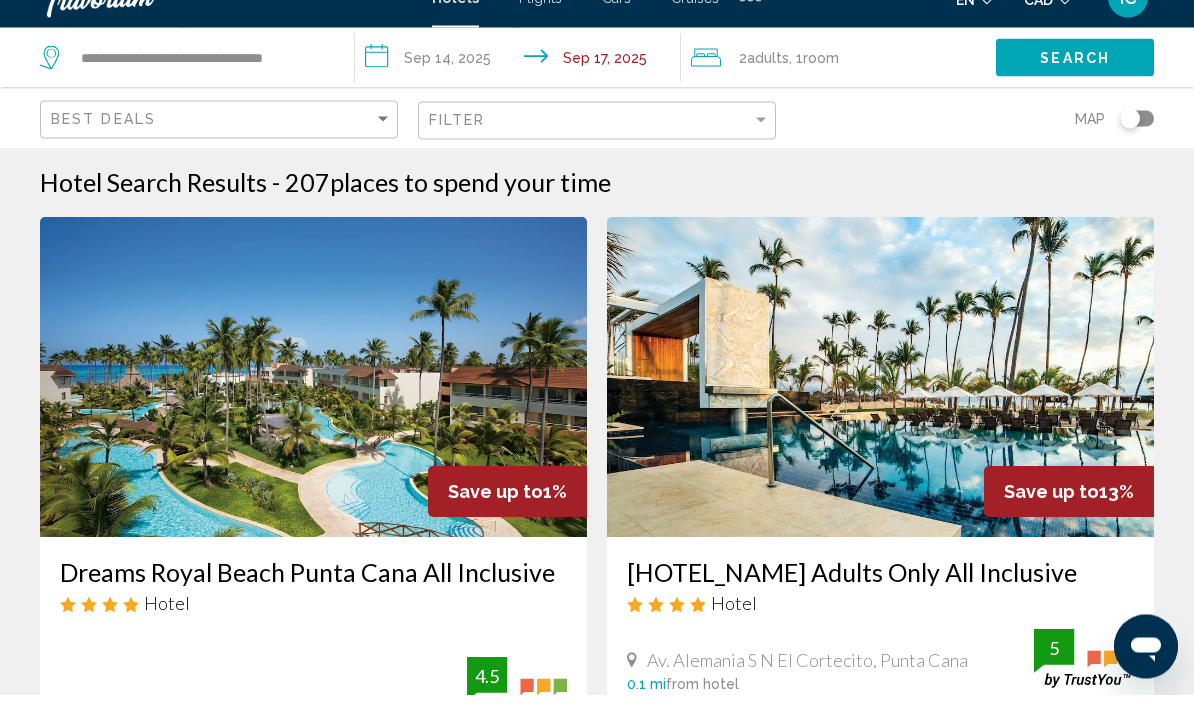 click on "Search" at bounding box center (1075, 91) 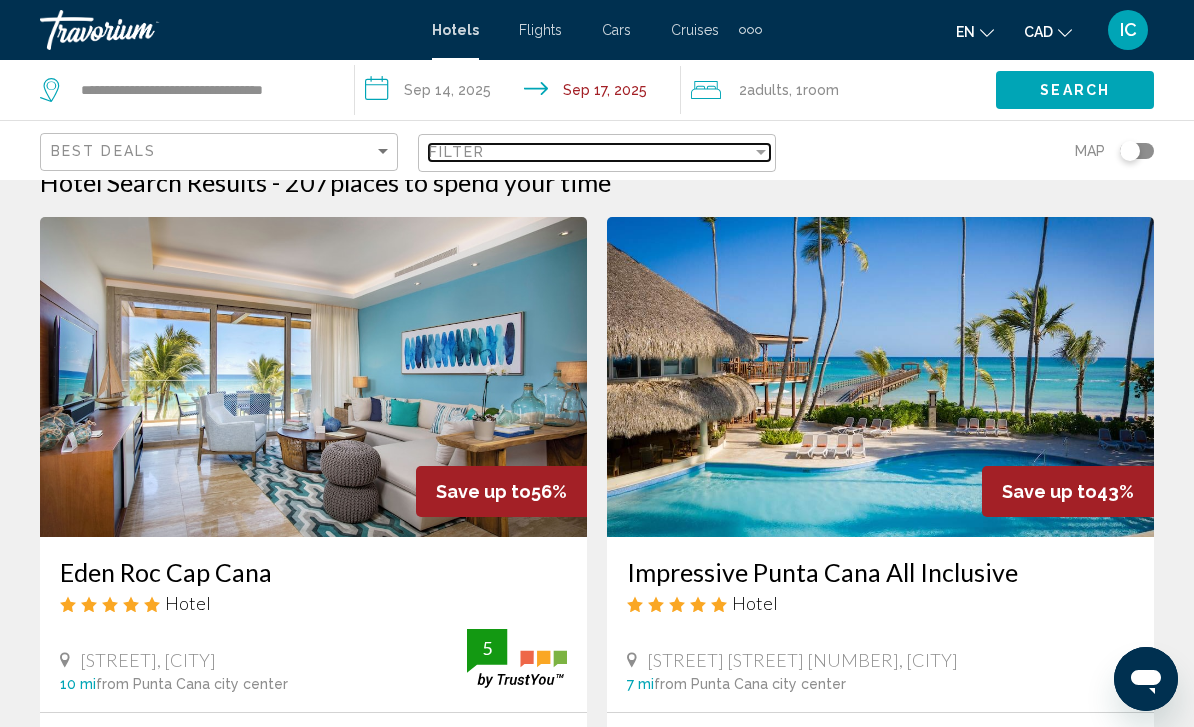 click at bounding box center (761, 152) 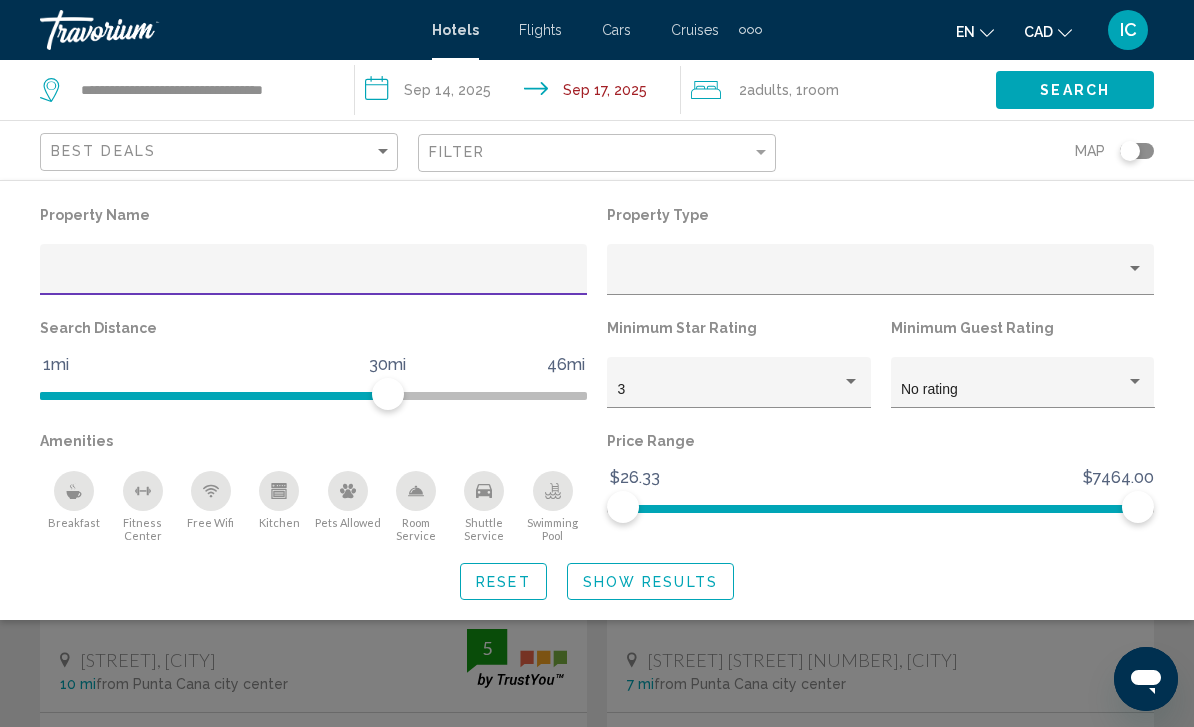 scroll, scrollTop: 32, scrollLeft: 0, axis: vertical 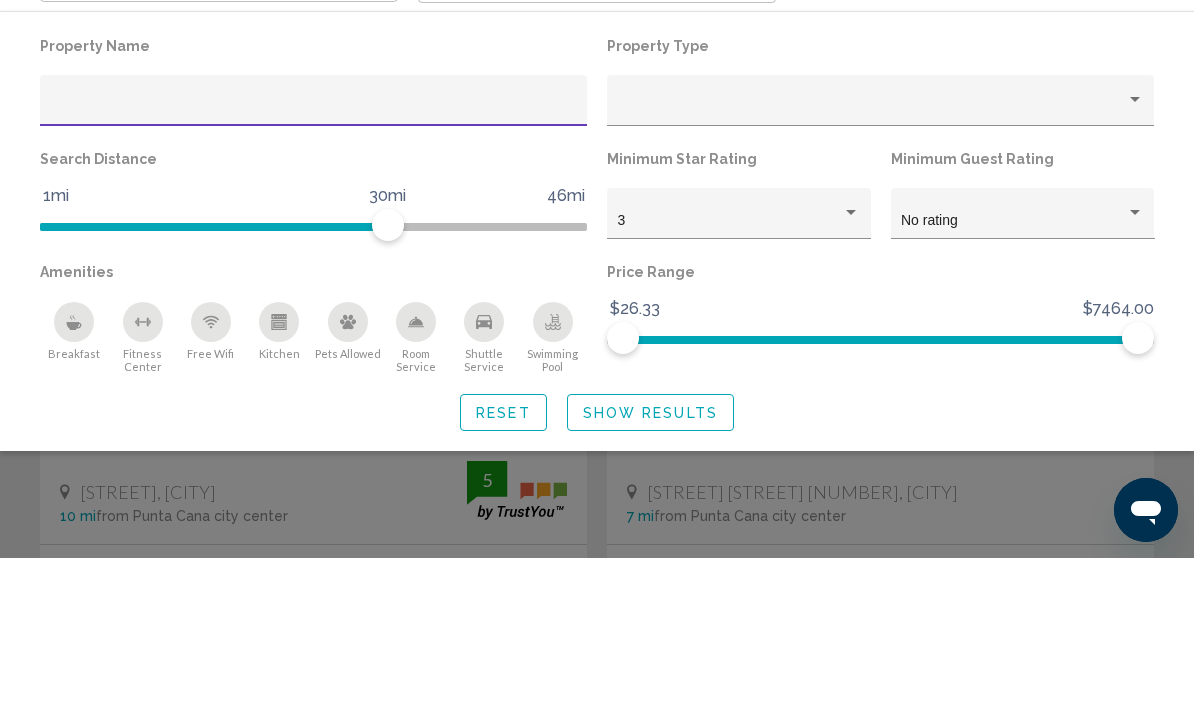 click at bounding box center [851, 381] 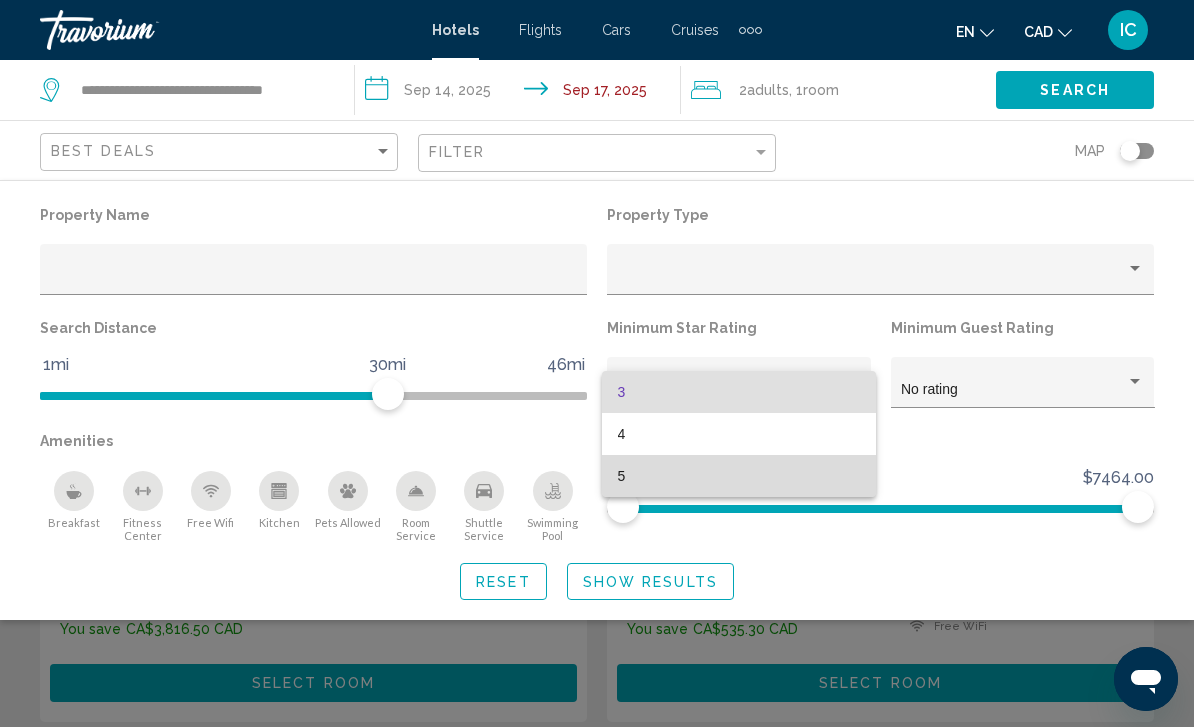click on "5" at bounding box center [739, 476] 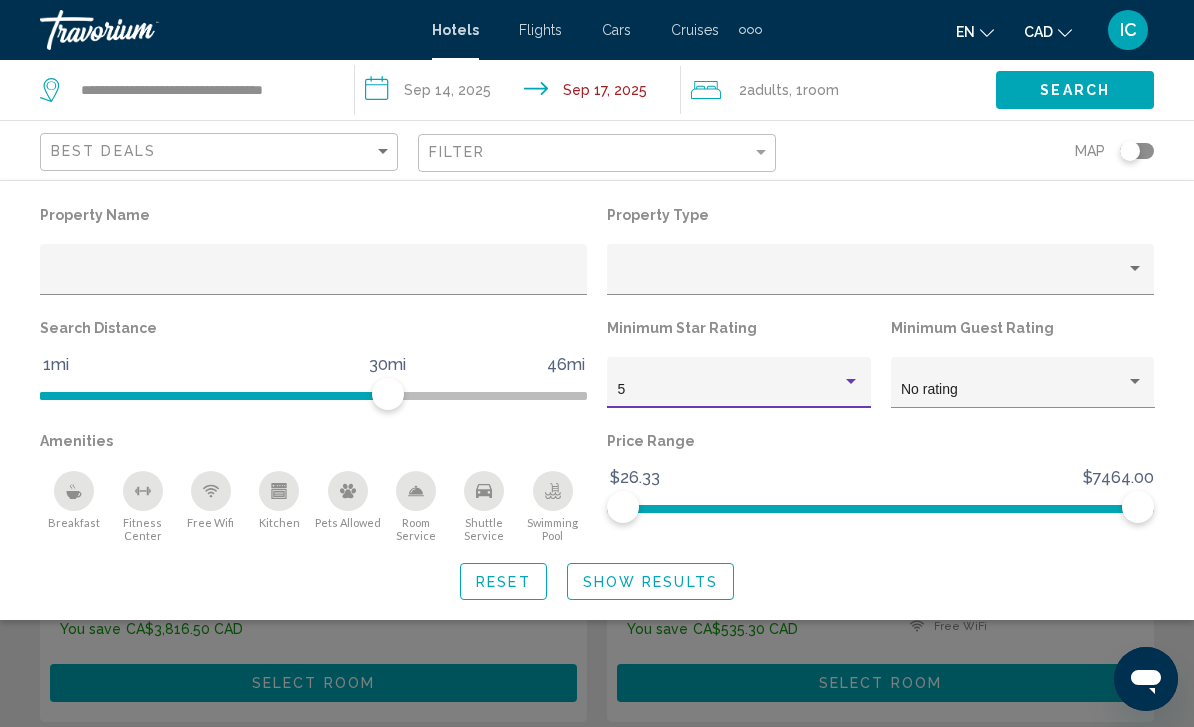 click on "Show Results" at bounding box center (650, 582) 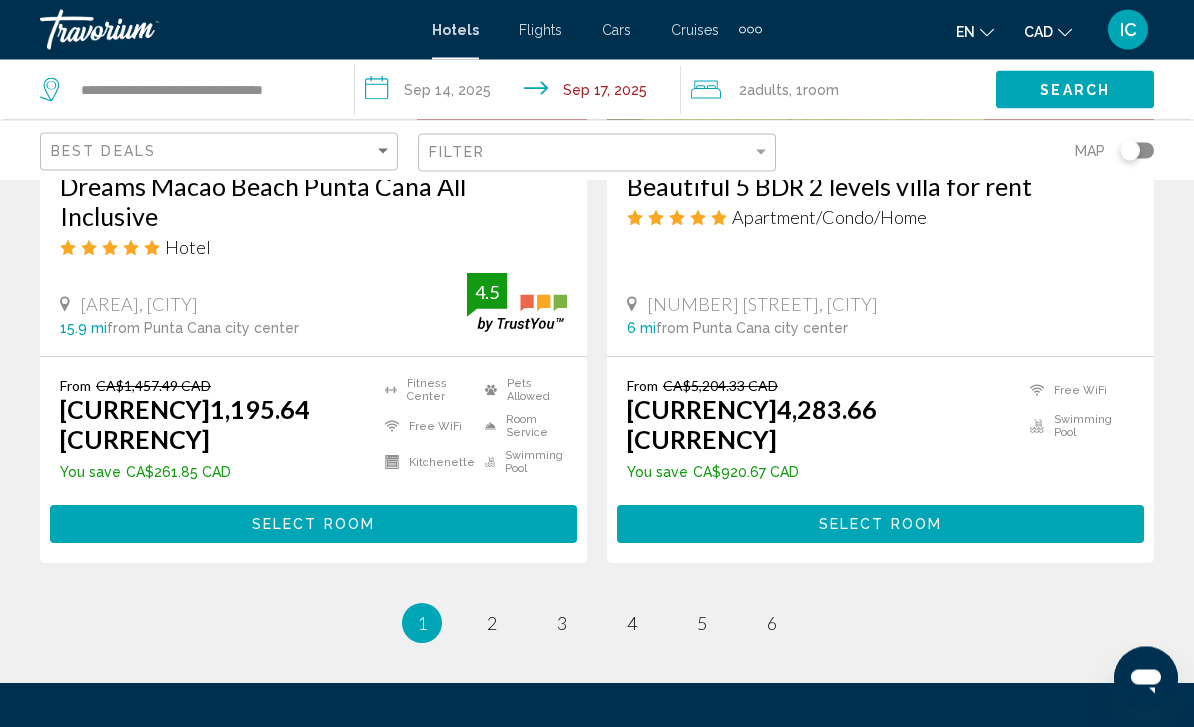scroll, scrollTop: 4125, scrollLeft: 0, axis: vertical 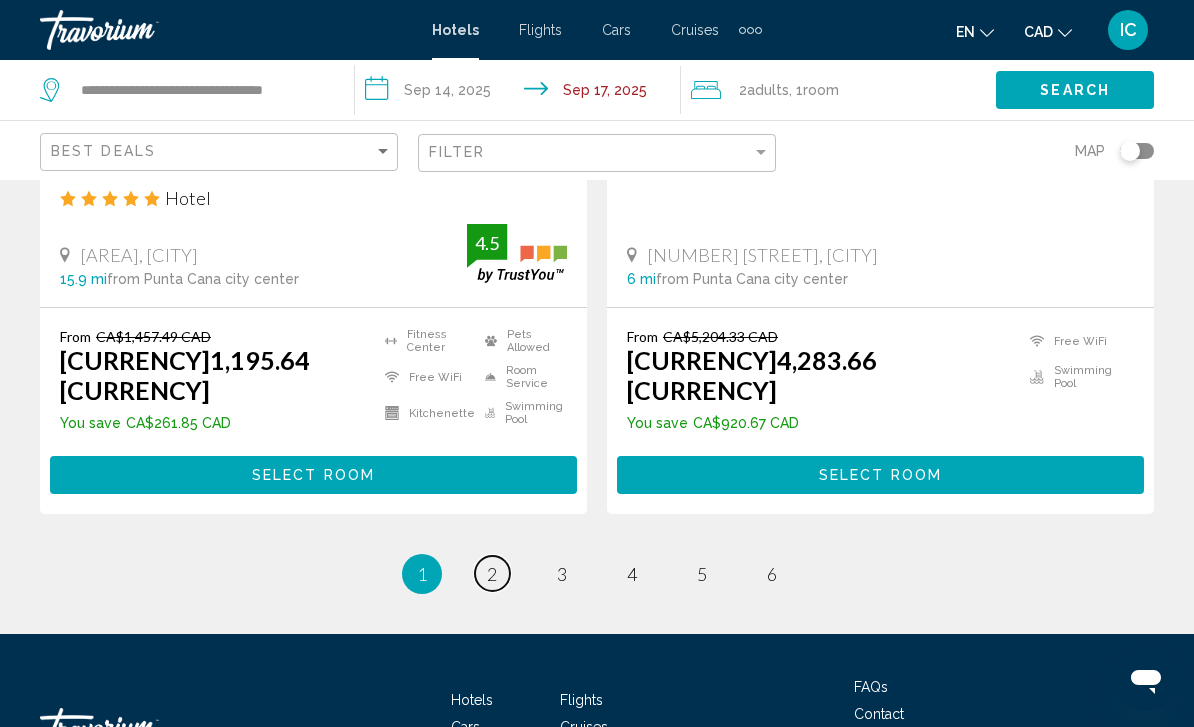 click on "2" at bounding box center [492, 574] 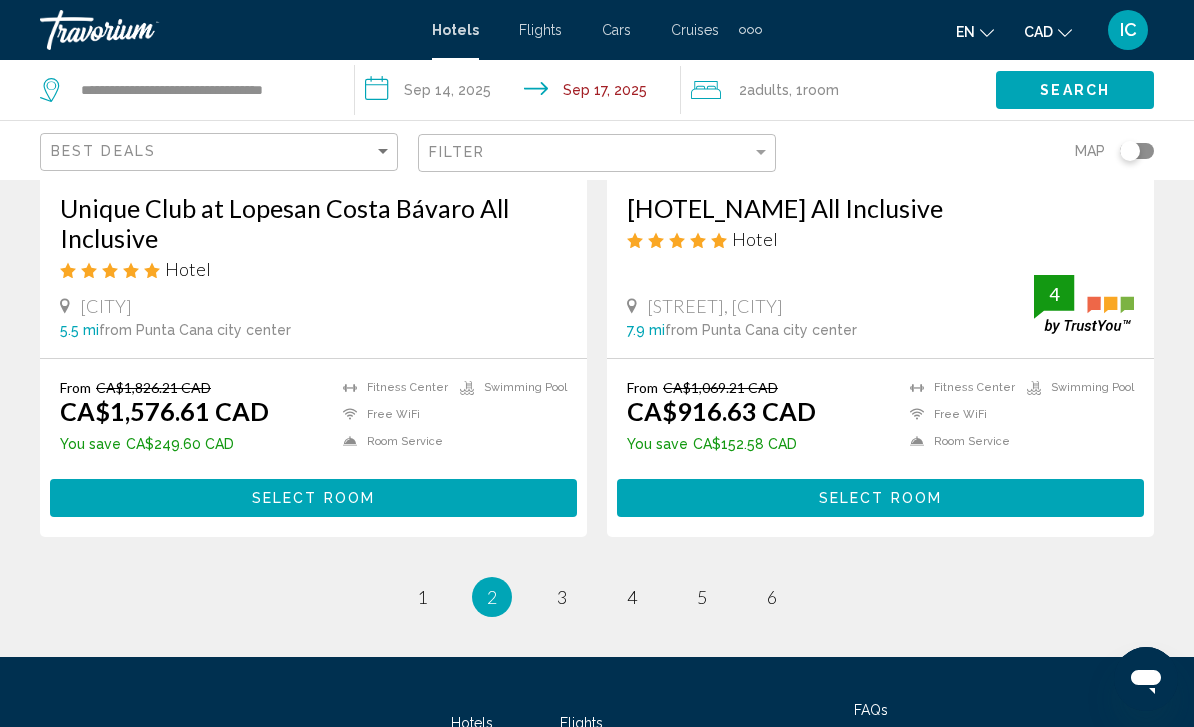 scroll, scrollTop: 4199, scrollLeft: 0, axis: vertical 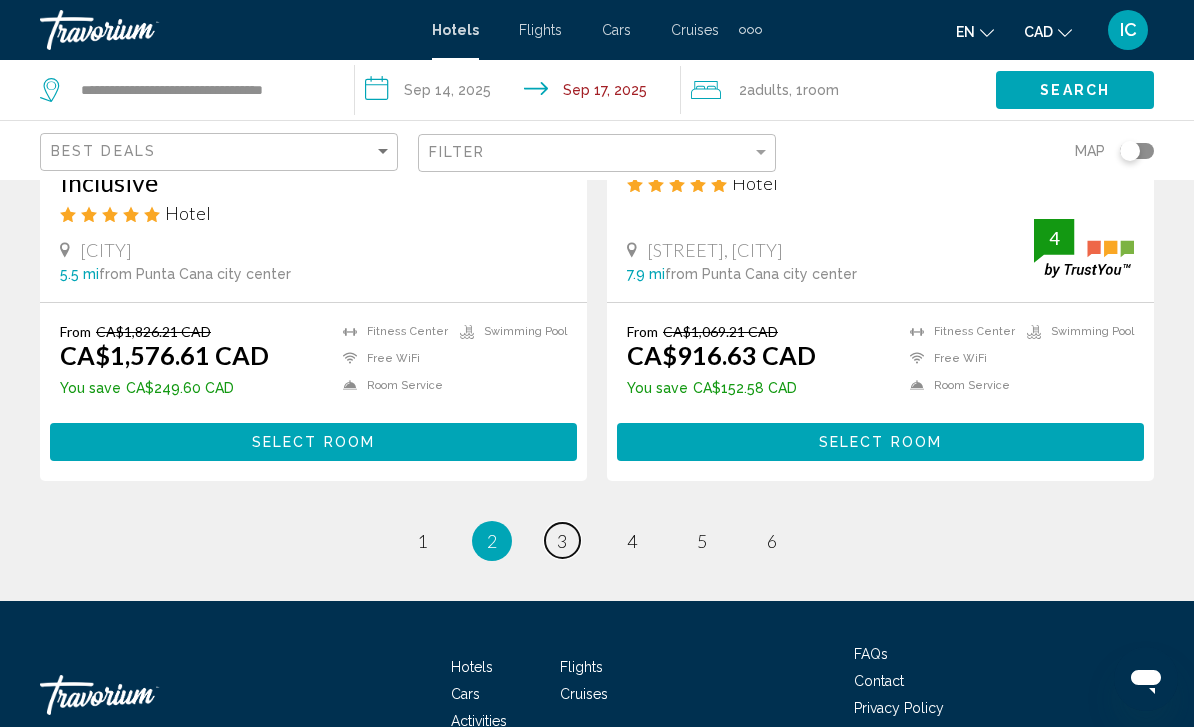click on "page  3" at bounding box center [422, 540] 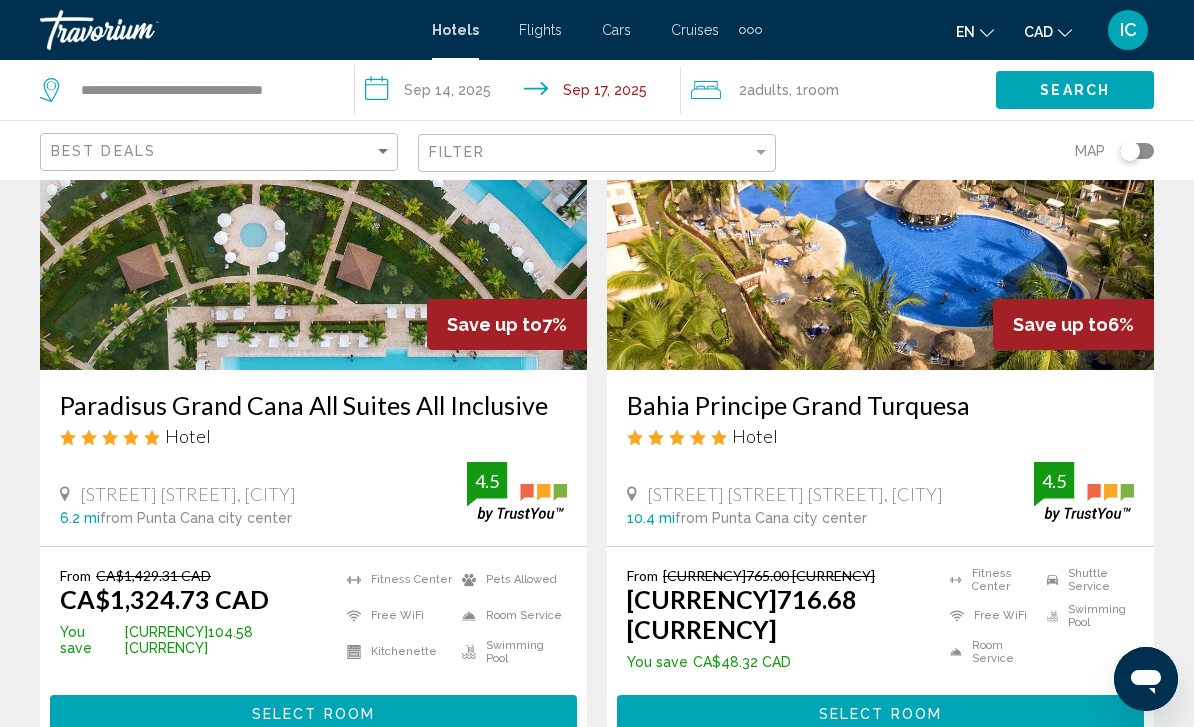 scroll, scrollTop: 4167, scrollLeft: 0, axis: vertical 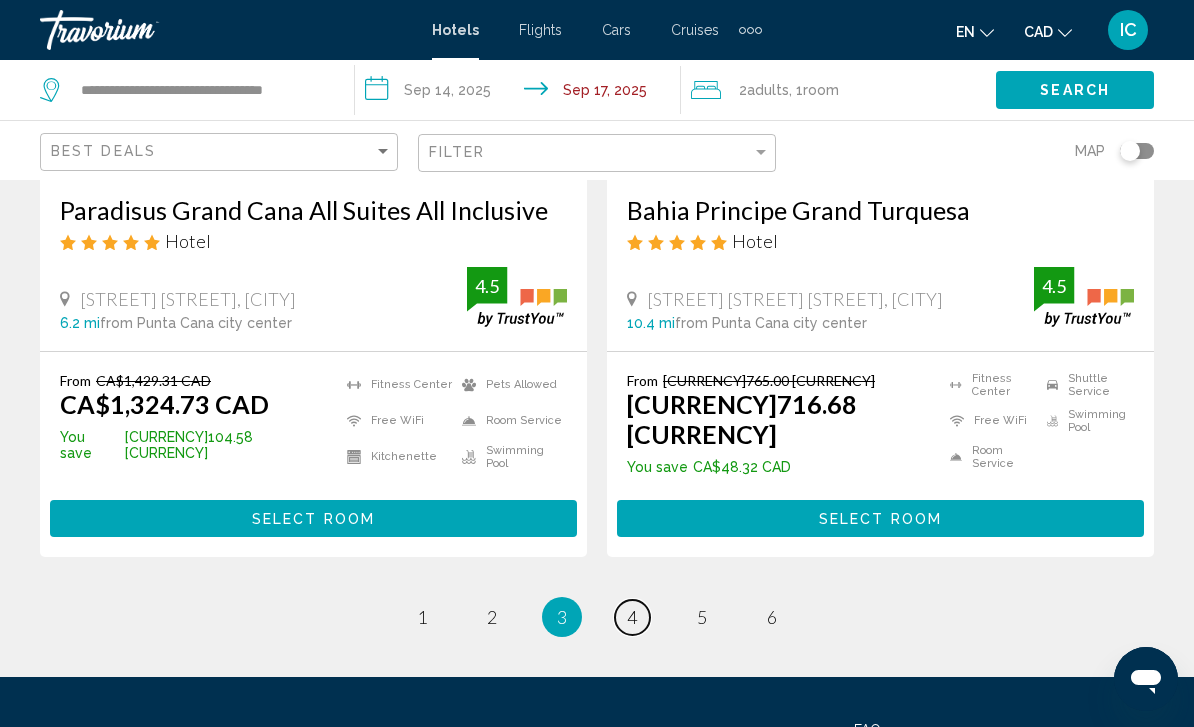 click on "4" at bounding box center (422, 617) 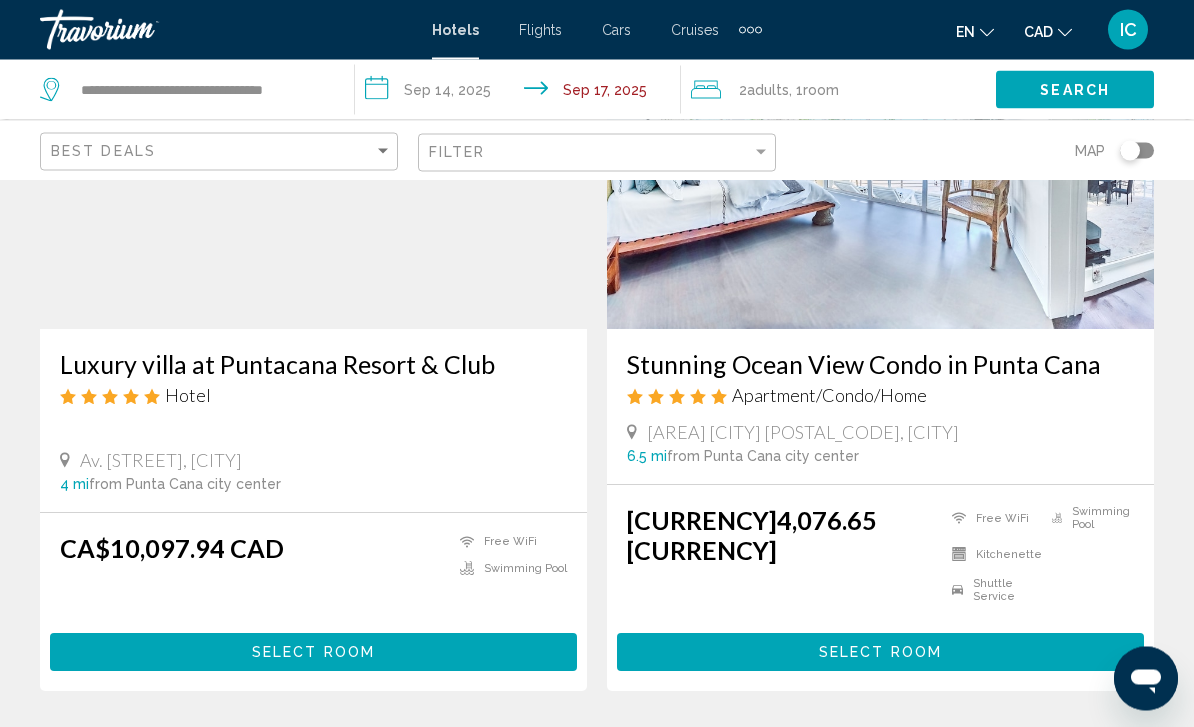 scroll, scrollTop: 4059, scrollLeft: 0, axis: vertical 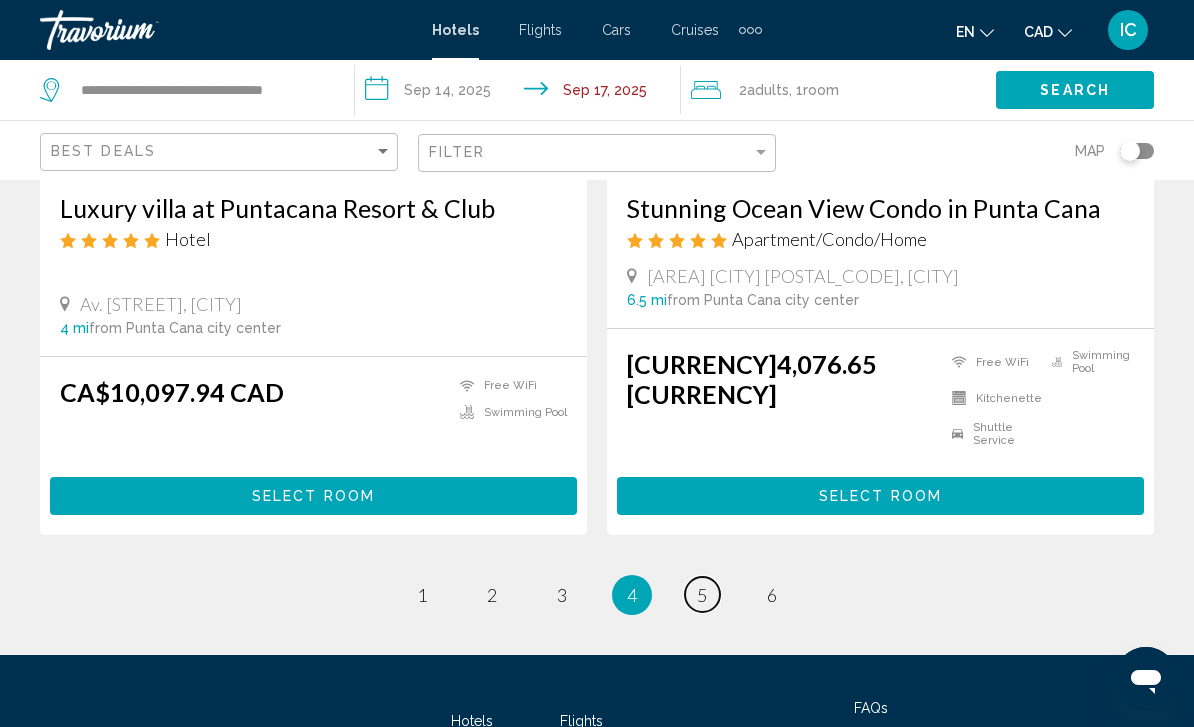 click on "page  5" at bounding box center (422, 594) 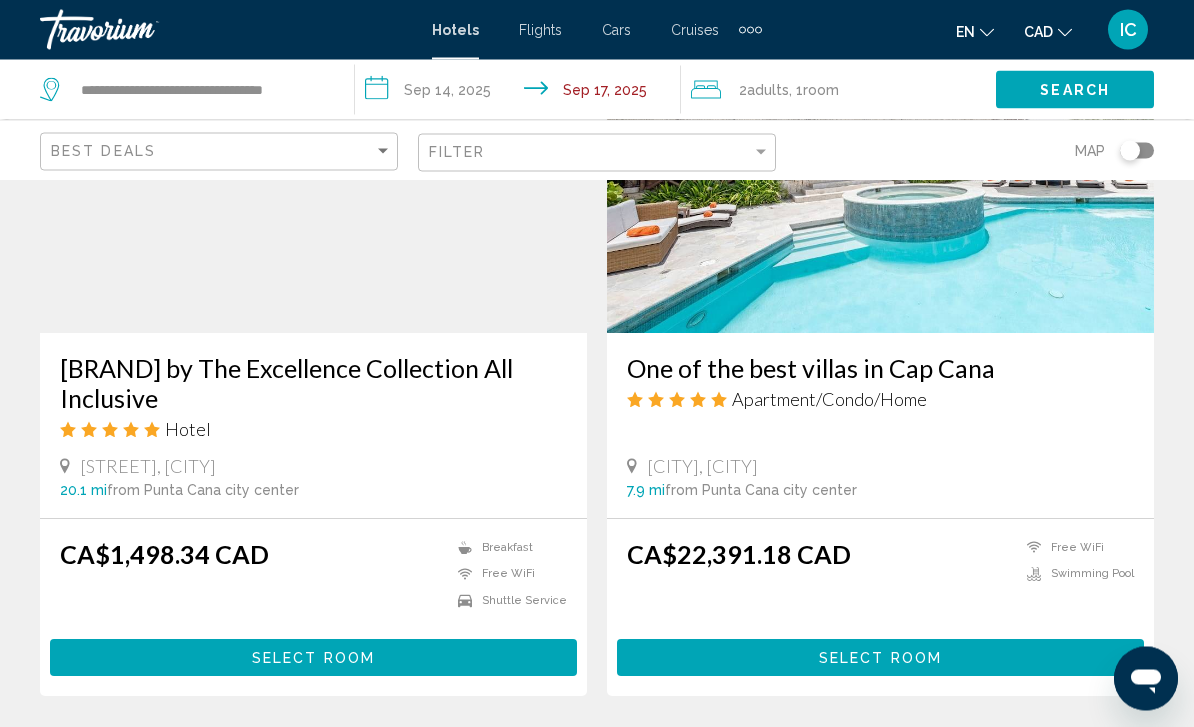 scroll, scrollTop: 2410, scrollLeft: 0, axis: vertical 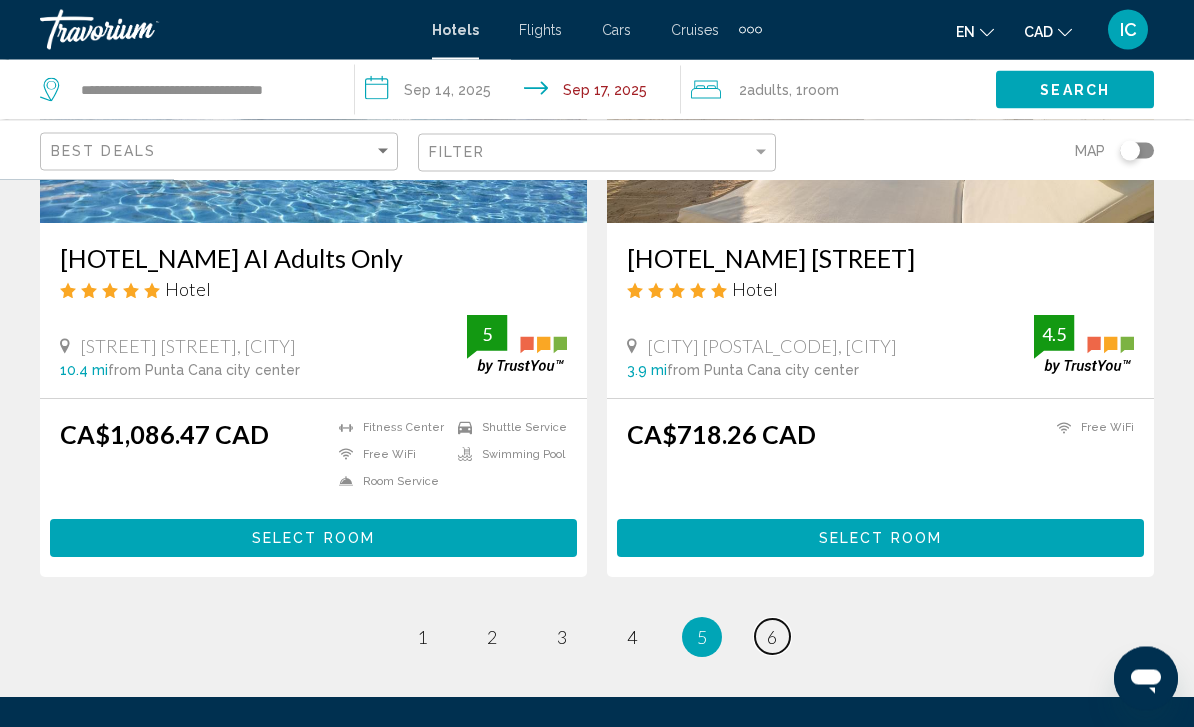 click on "page  6" at bounding box center [422, 637] 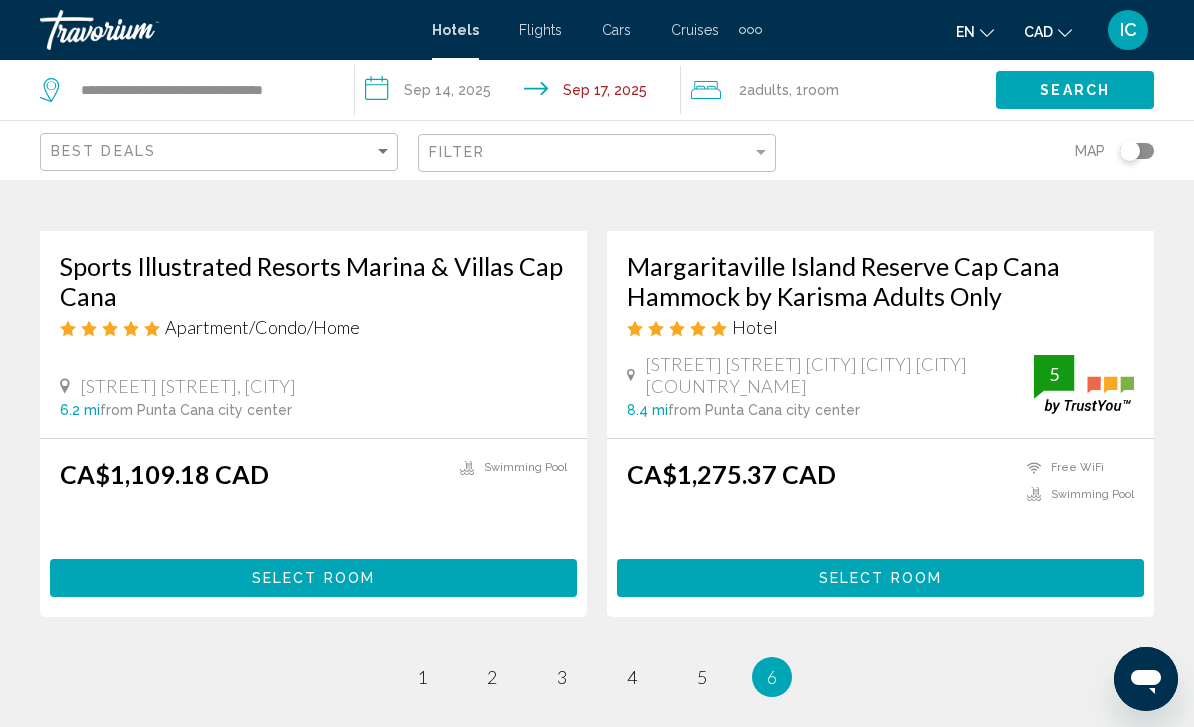 scroll, scrollTop: 1254, scrollLeft: 0, axis: vertical 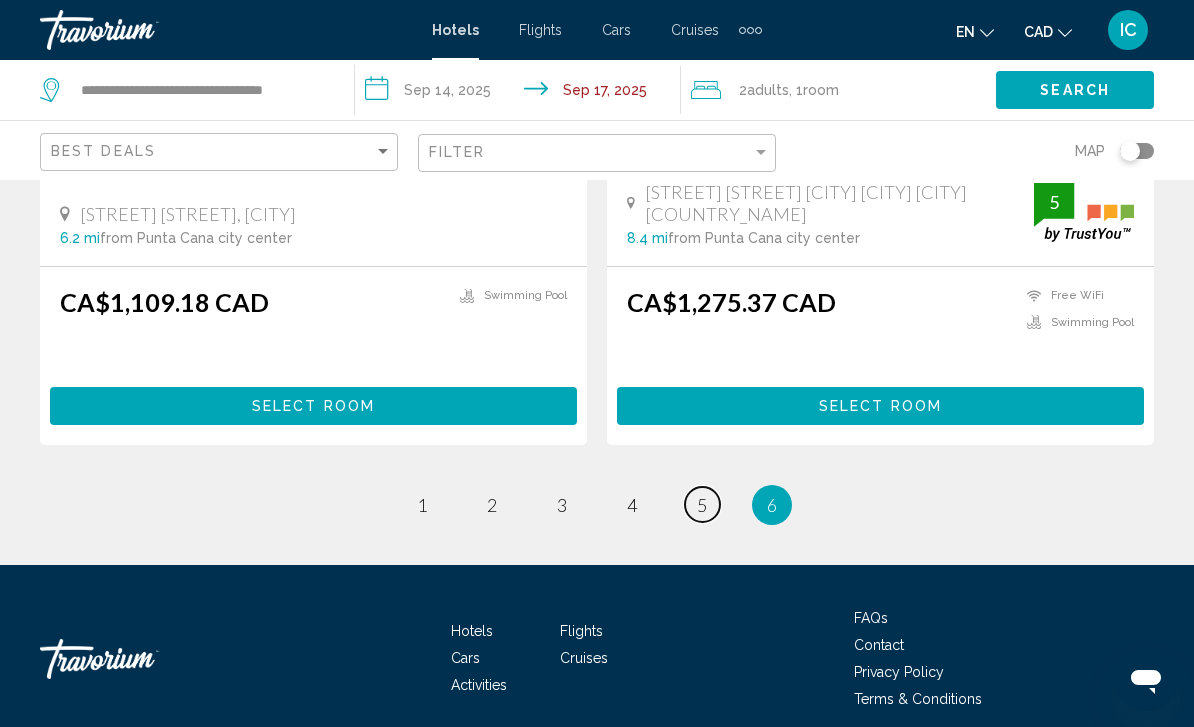 click on "5" at bounding box center (422, 505) 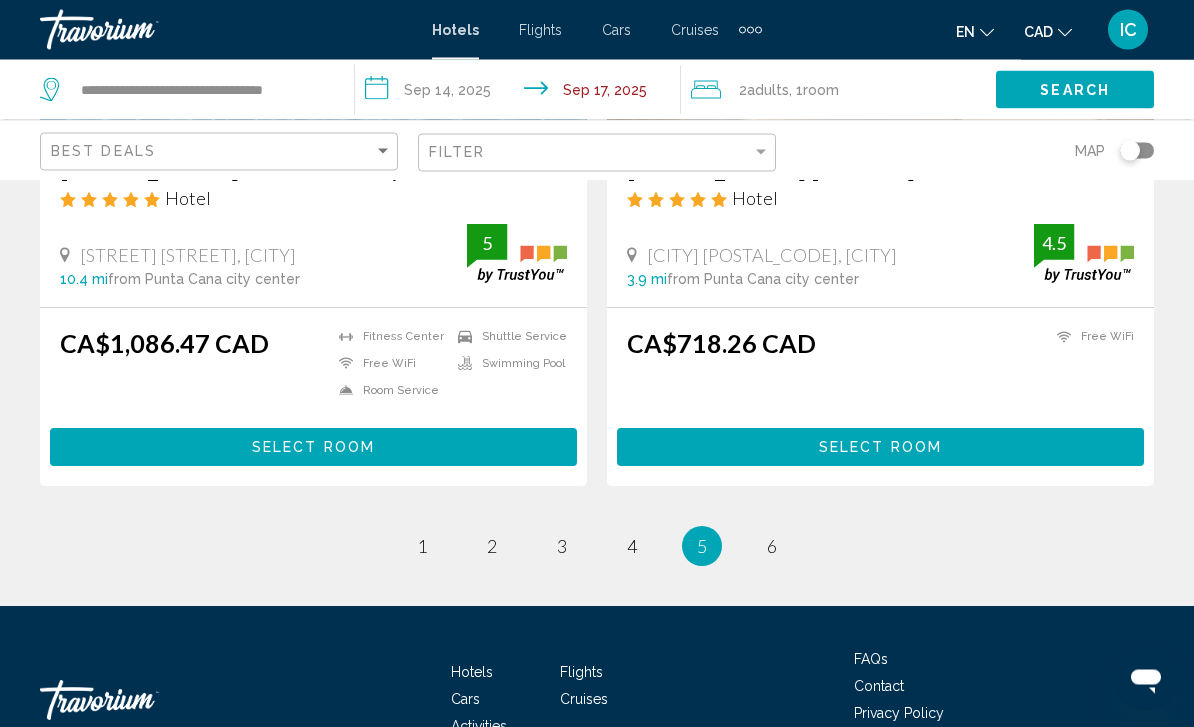 scroll, scrollTop: 4167, scrollLeft: 0, axis: vertical 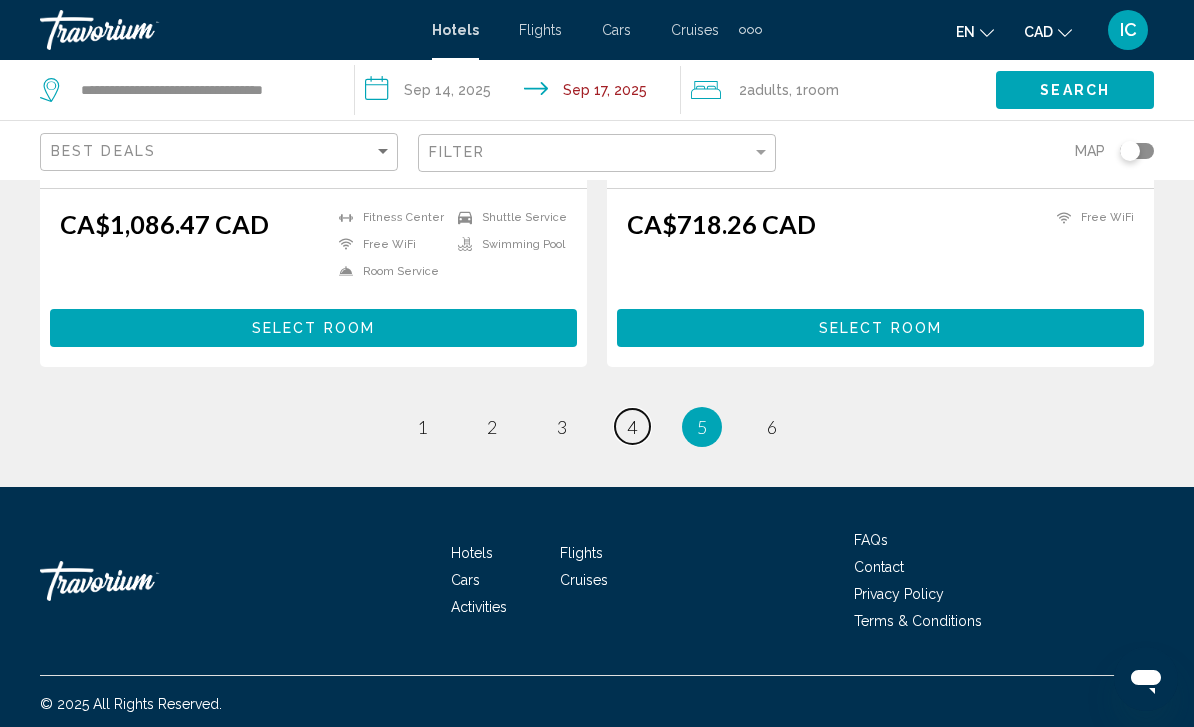 click on "4" at bounding box center [422, 427] 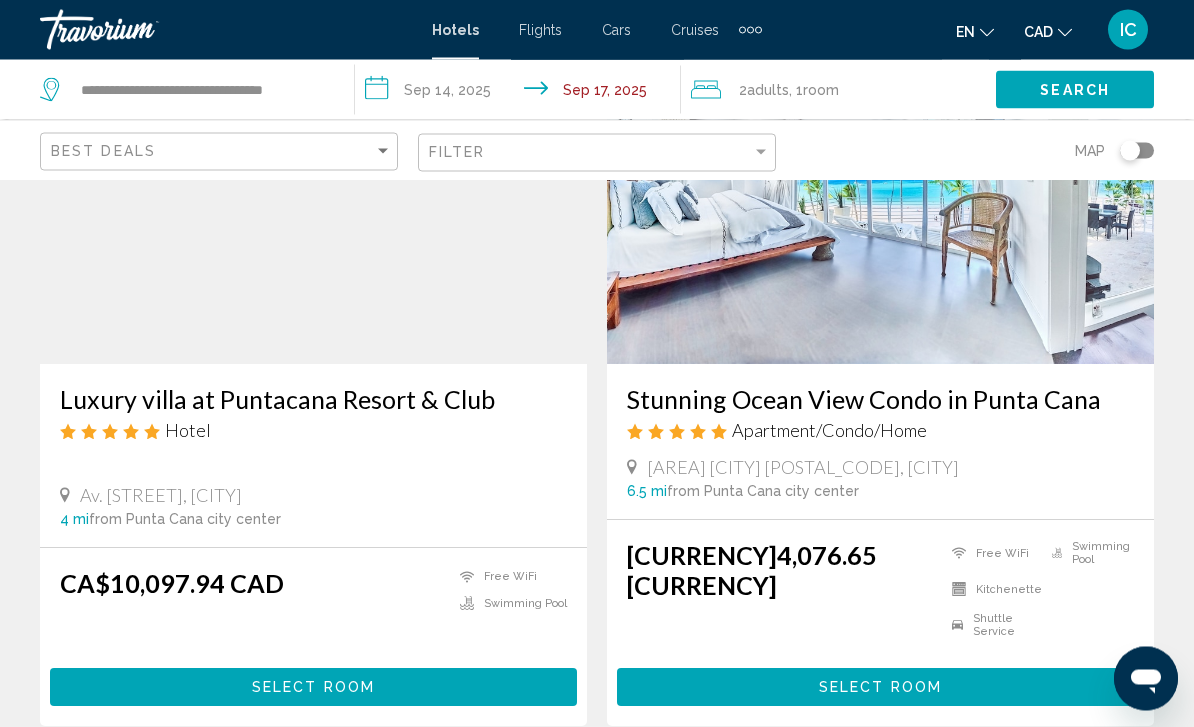 scroll, scrollTop: 4059, scrollLeft: 0, axis: vertical 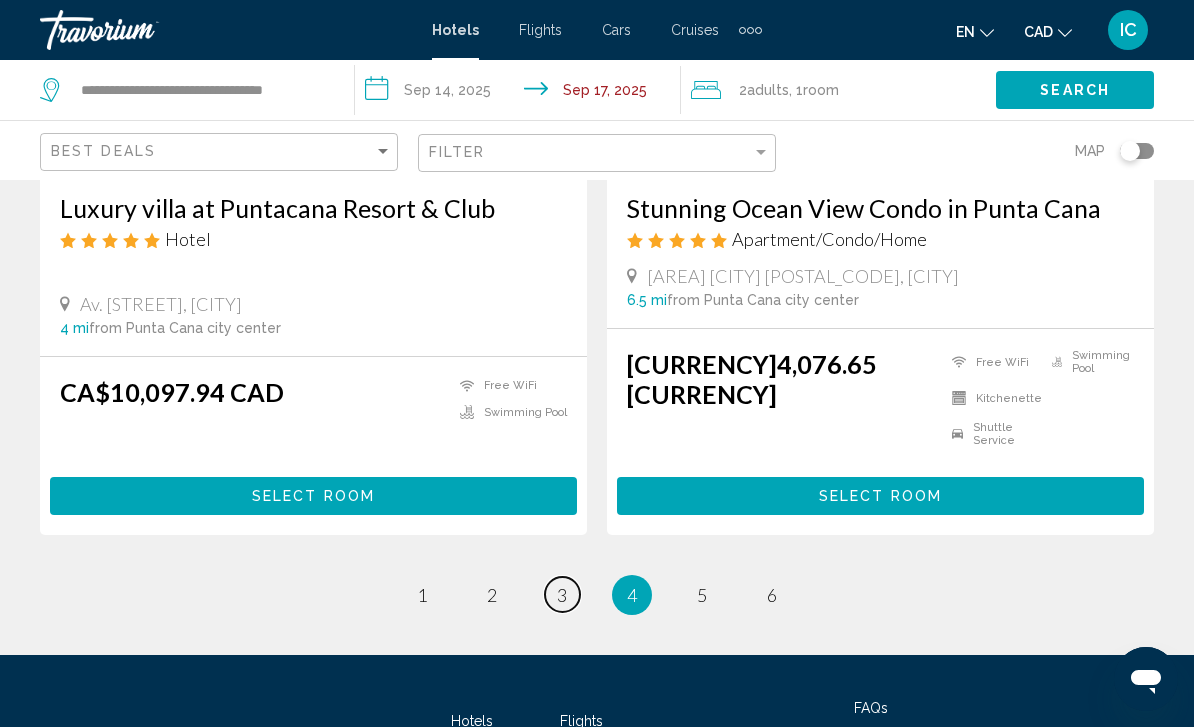 click on "3" at bounding box center (422, 595) 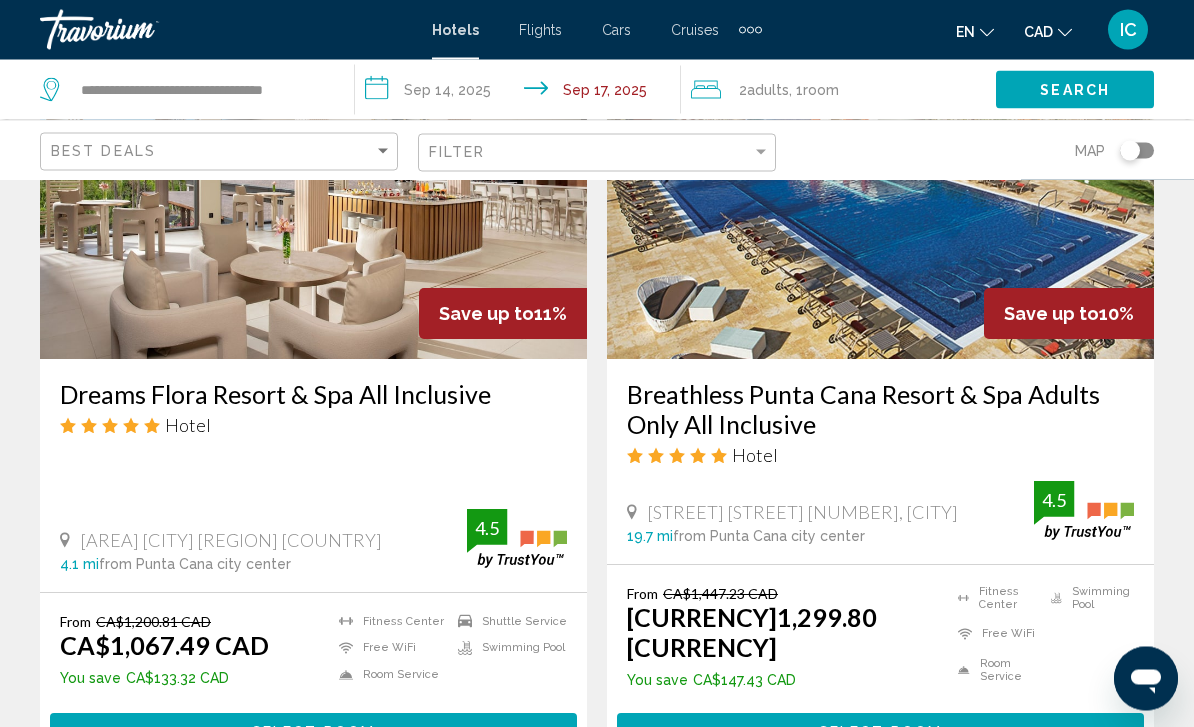 scroll, scrollTop: 1696, scrollLeft: 0, axis: vertical 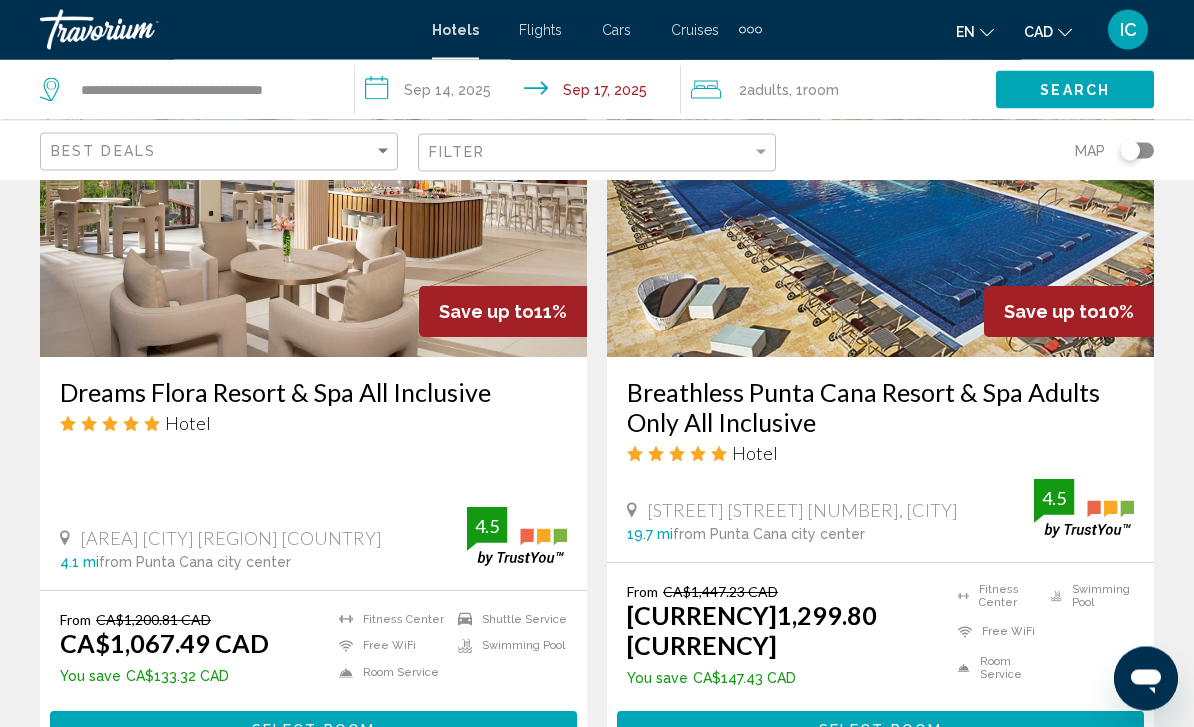 click on "Select Room" at bounding box center (313, 731) 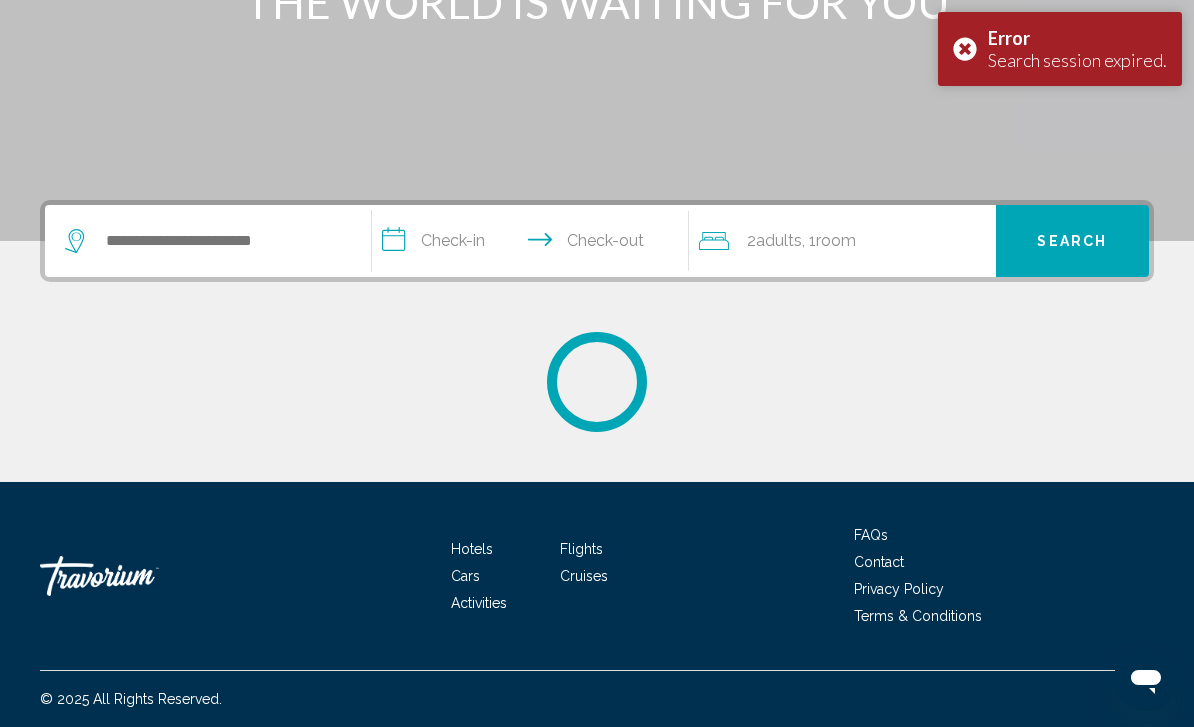 scroll, scrollTop: 0, scrollLeft: 0, axis: both 